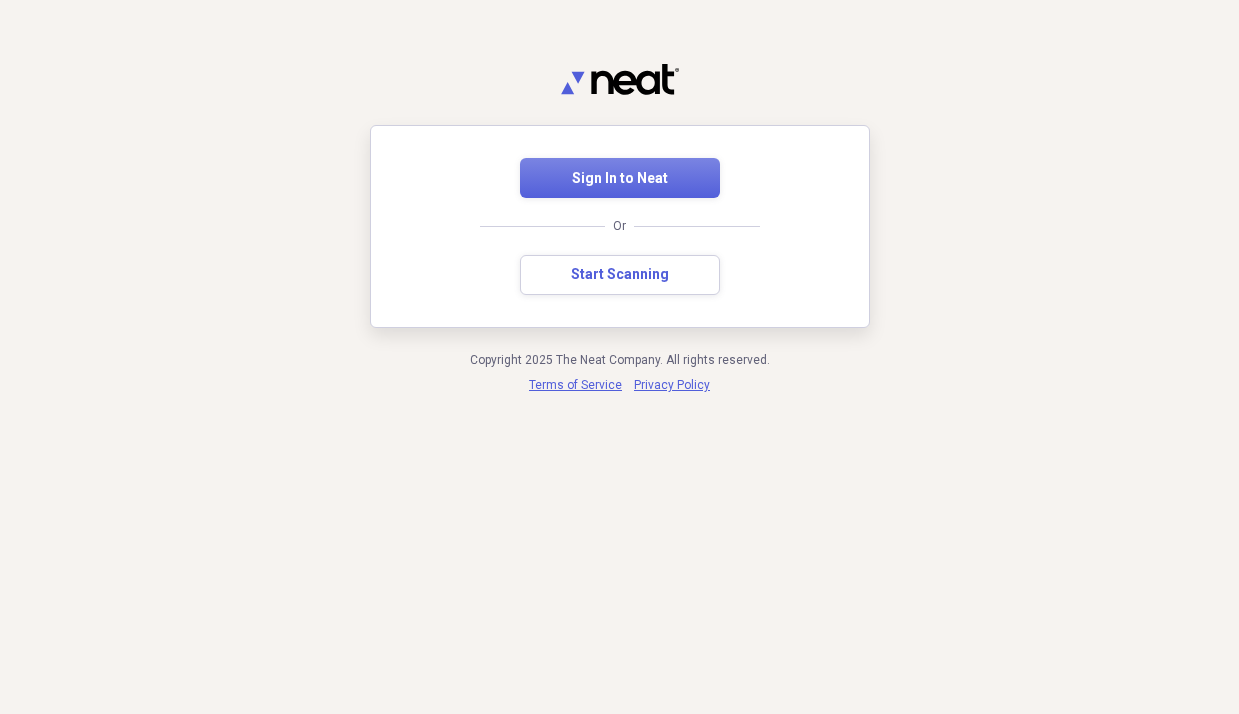 scroll, scrollTop: 0, scrollLeft: 0, axis: both 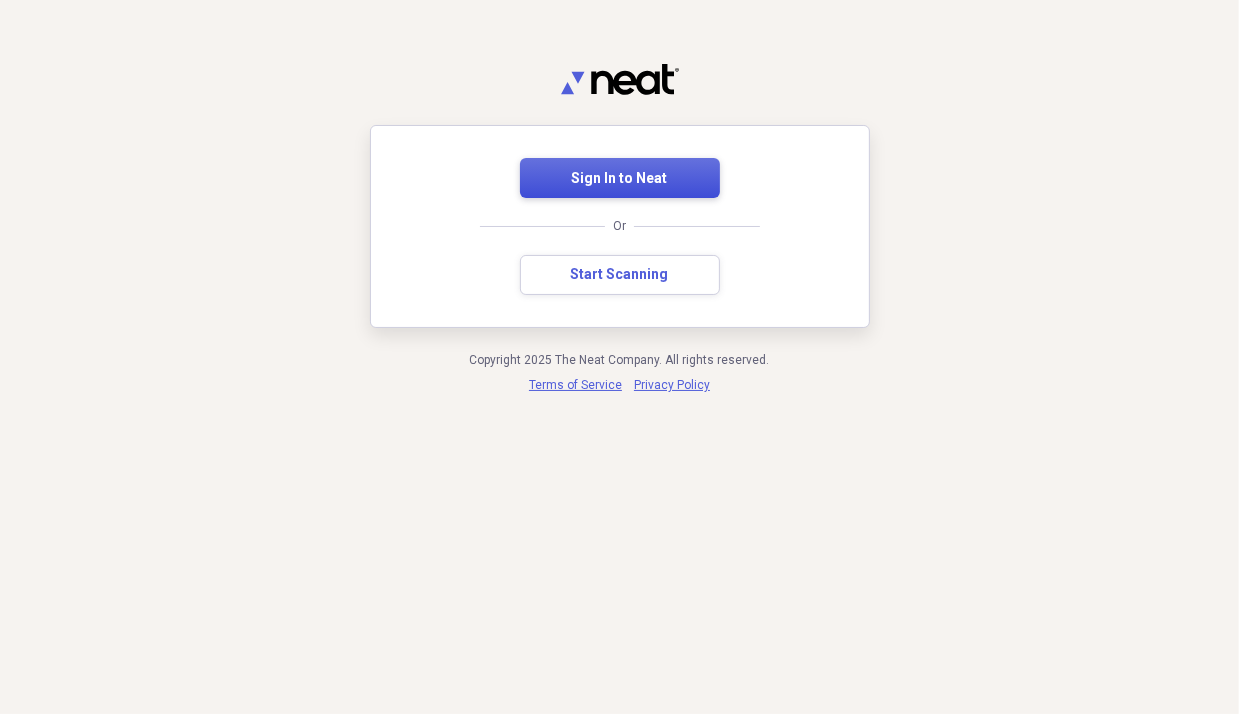 click on "Sign In to Neat" at bounding box center (620, 179) 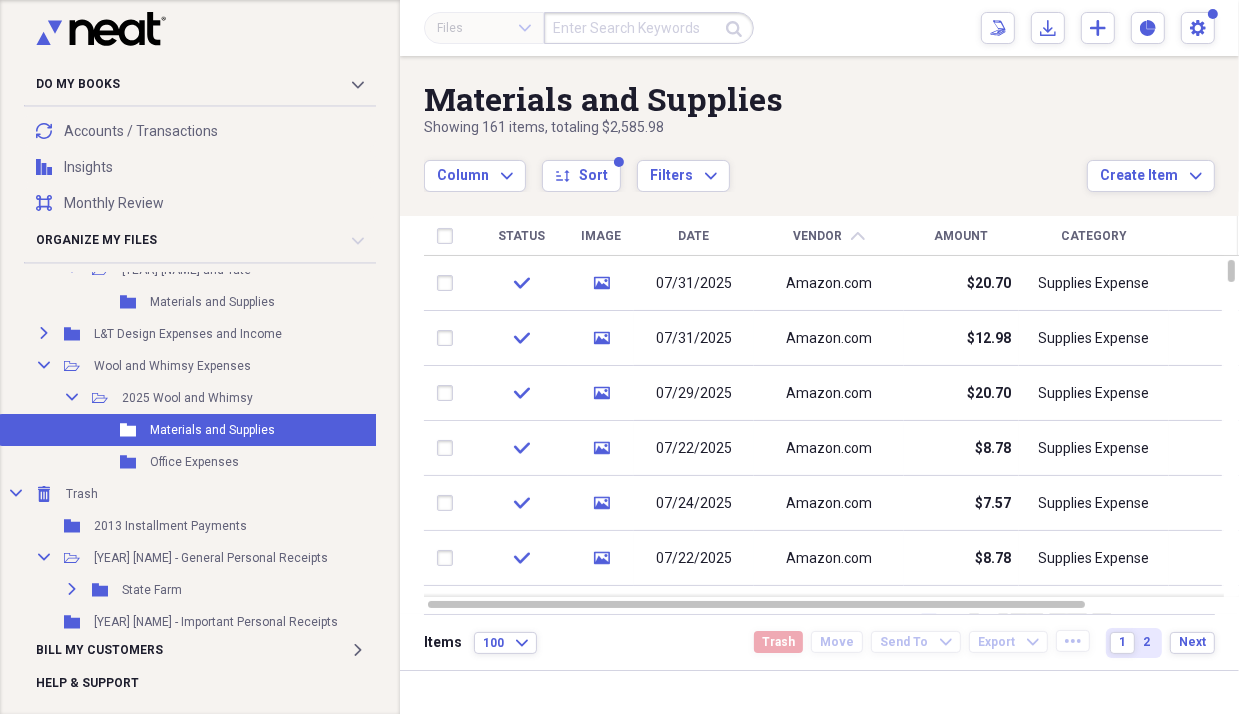 scroll, scrollTop: 300, scrollLeft: 0, axis: vertical 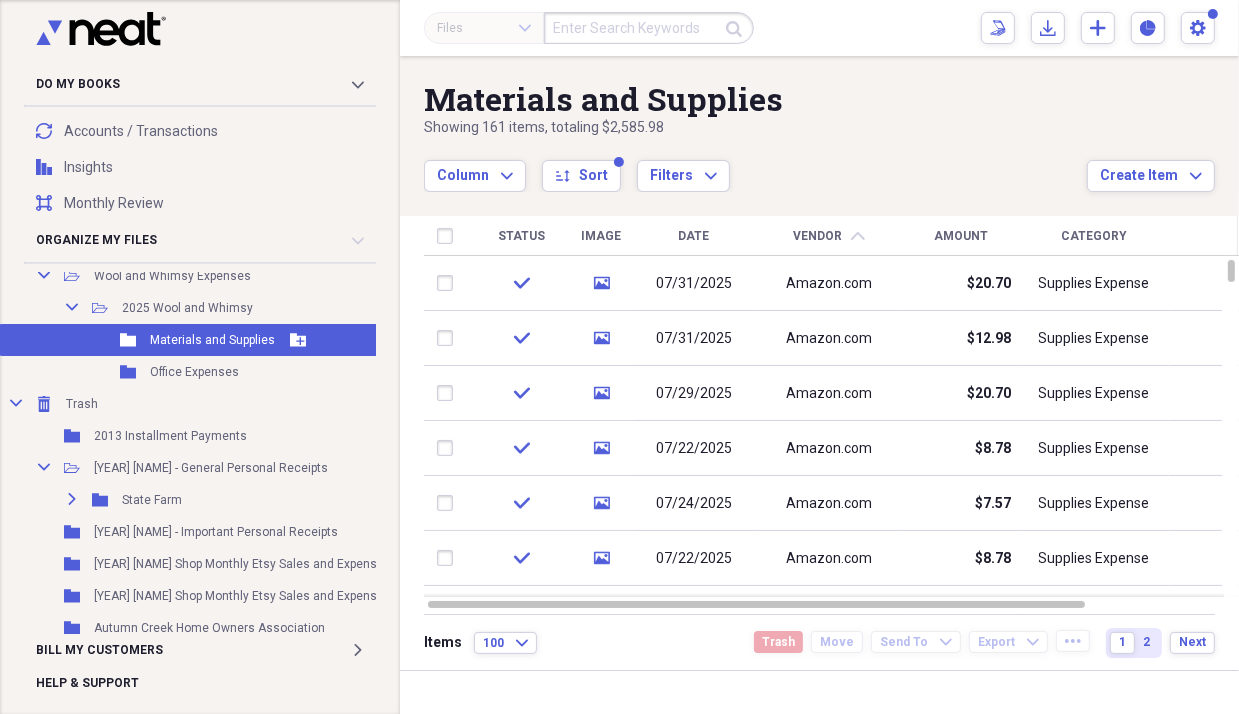 click on "Folder Materials and Supplies Add Folder" at bounding box center [328, 340] 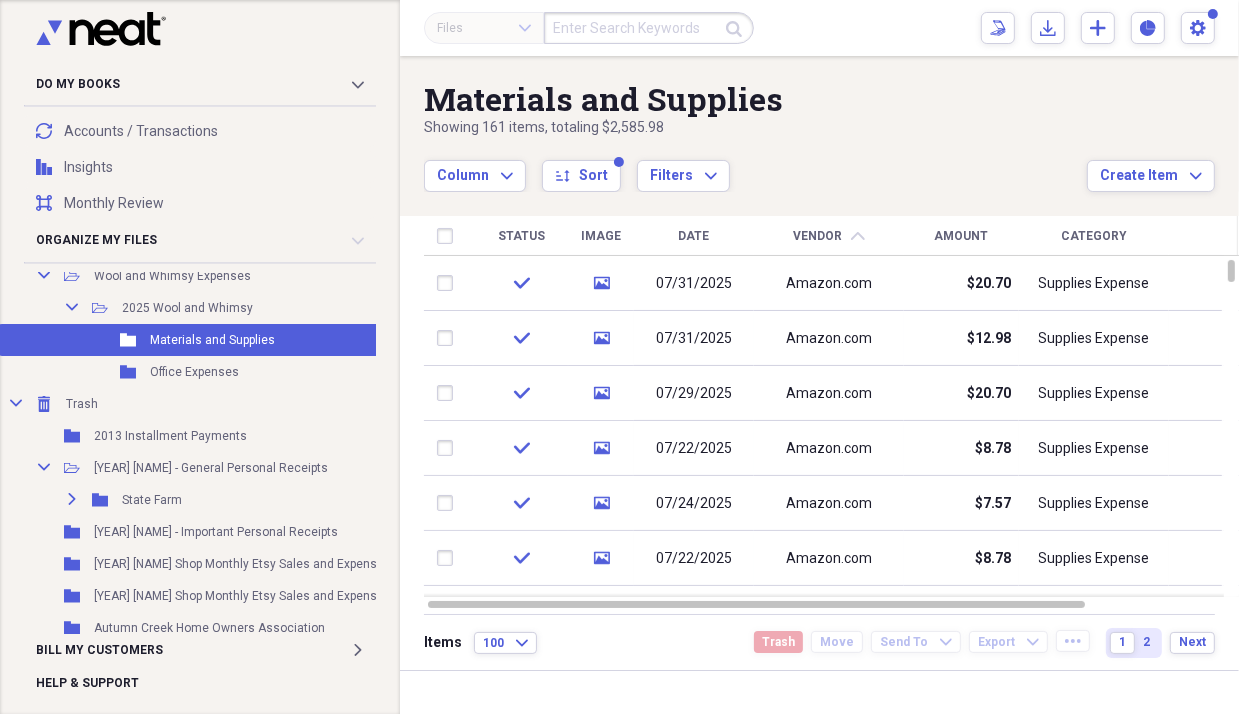click on "Files Expand Submit Scan Scan Import Import Add Create Expand Reports Reports Settings Tricia Expand" at bounding box center [819, 28] 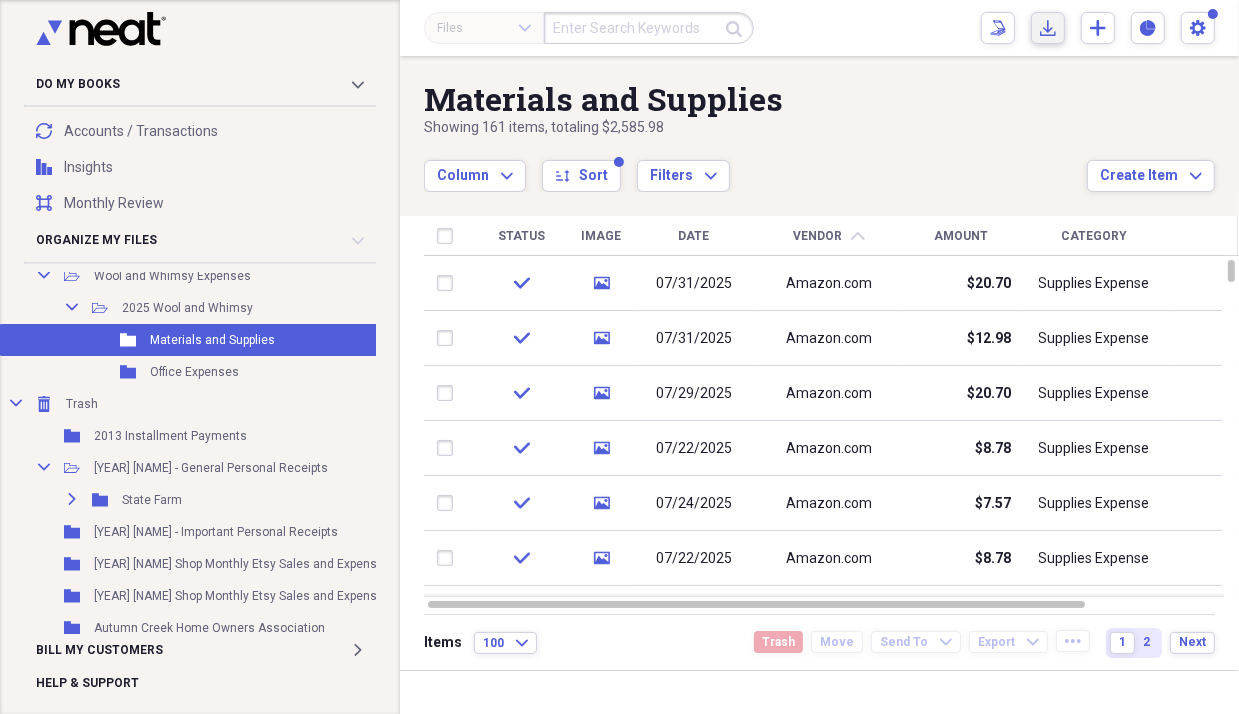 click on "Import Import" at bounding box center (1048, 28) 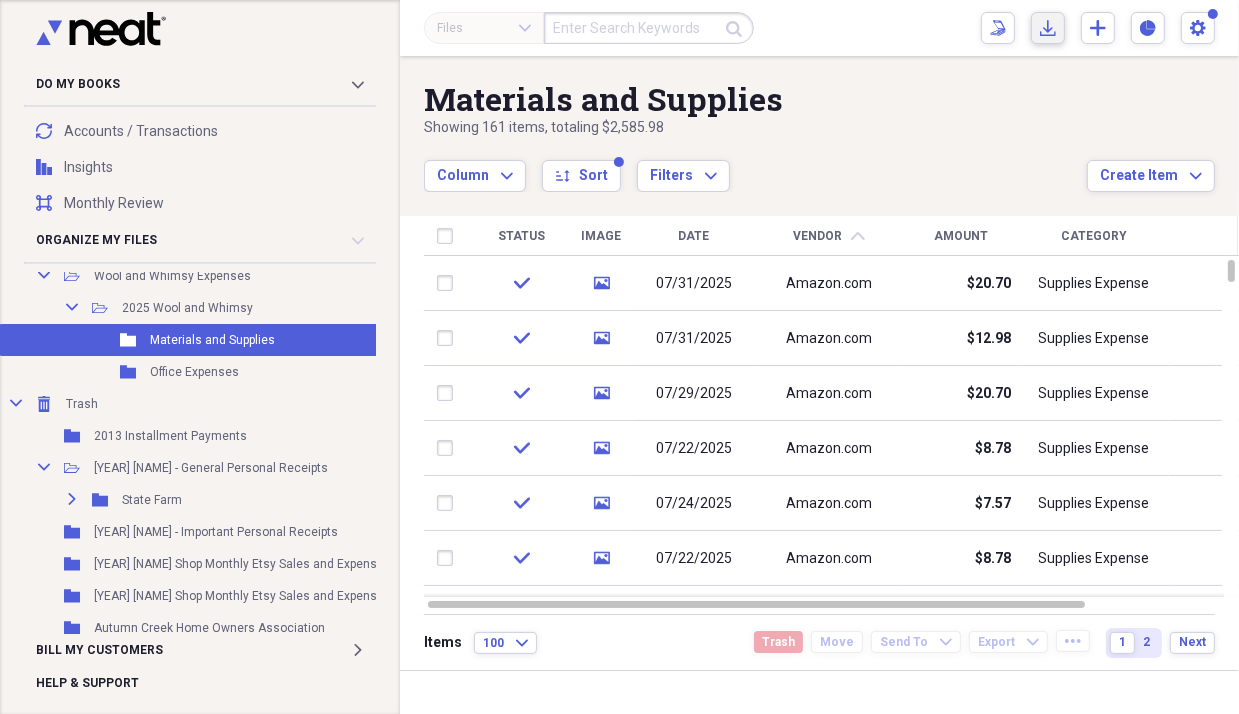click on "Import" 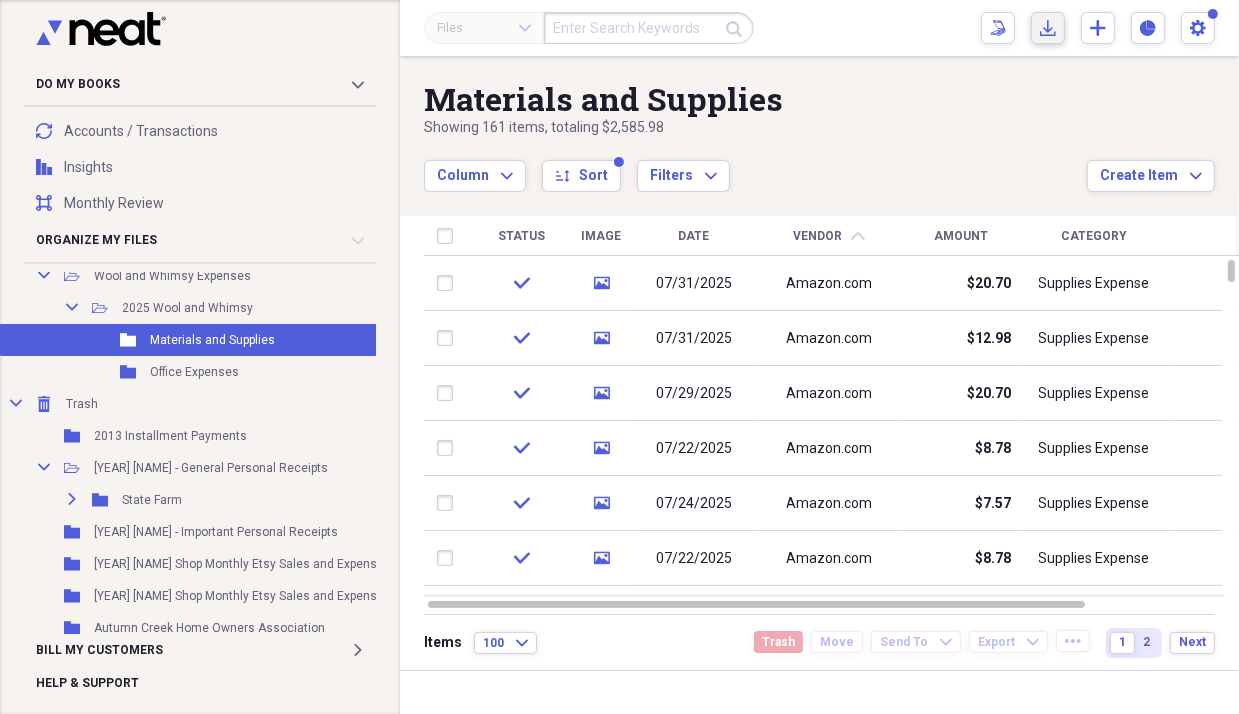 click on "Import Import" at bounding box center [1048, 28] 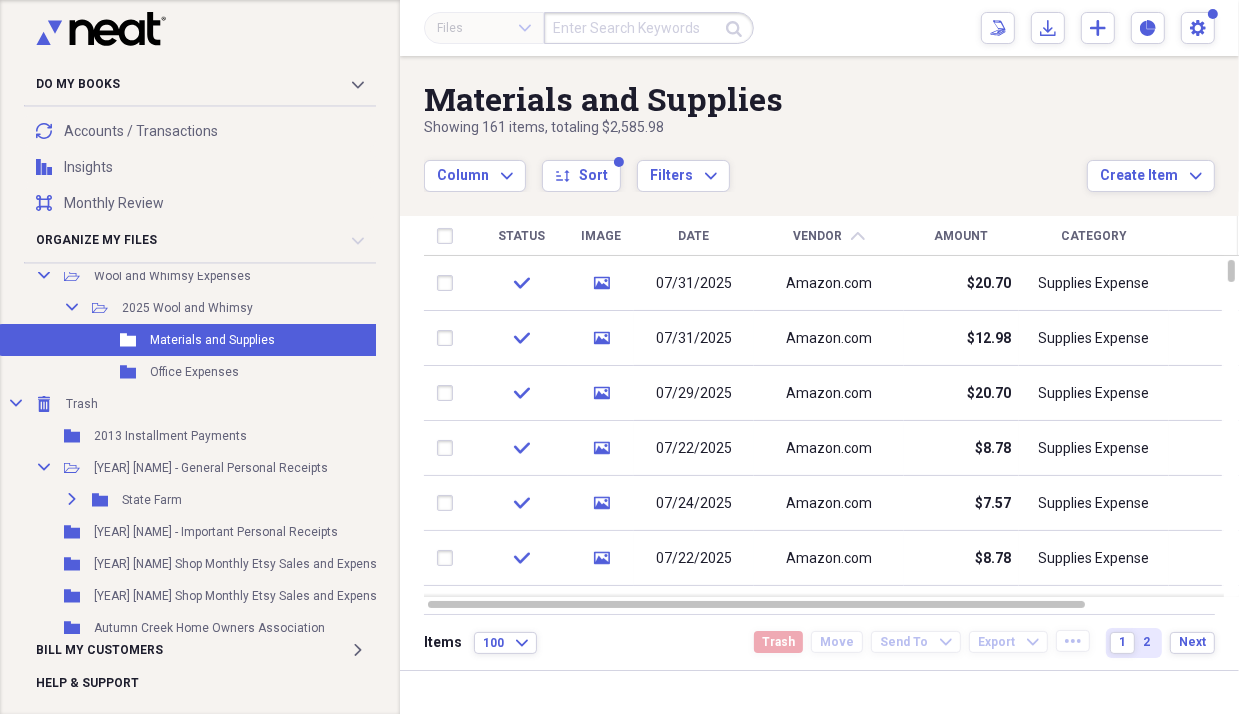 click on "Materials and Supplies" at bounding box center (755, 99) 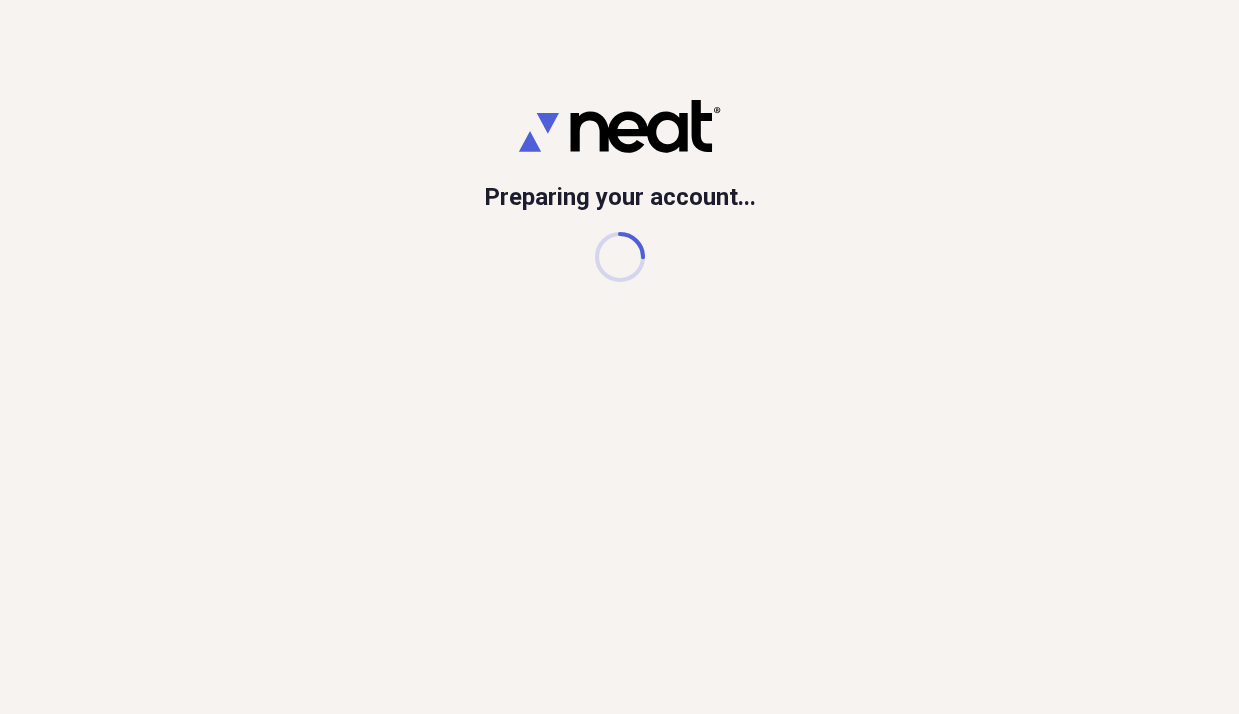 scroll, scrollTop: 0, scrollLeft: 0, axis: both 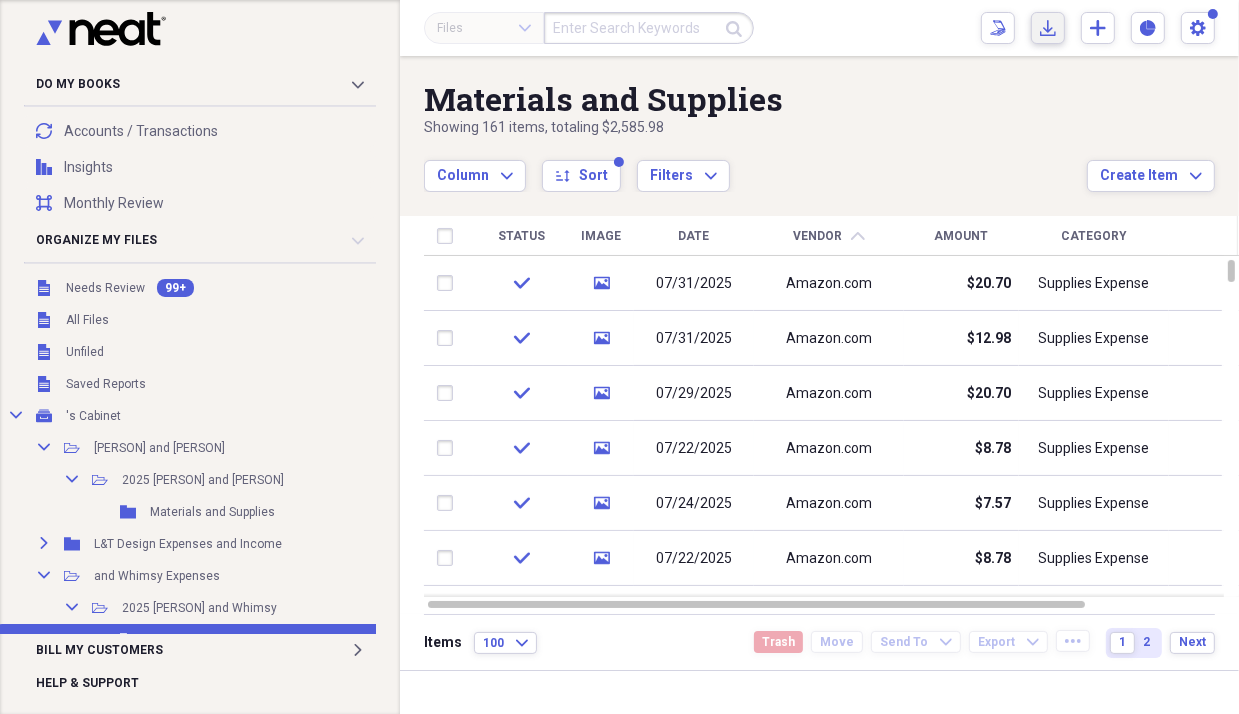 click on "Import Import" at bounding box center (1048, 28) 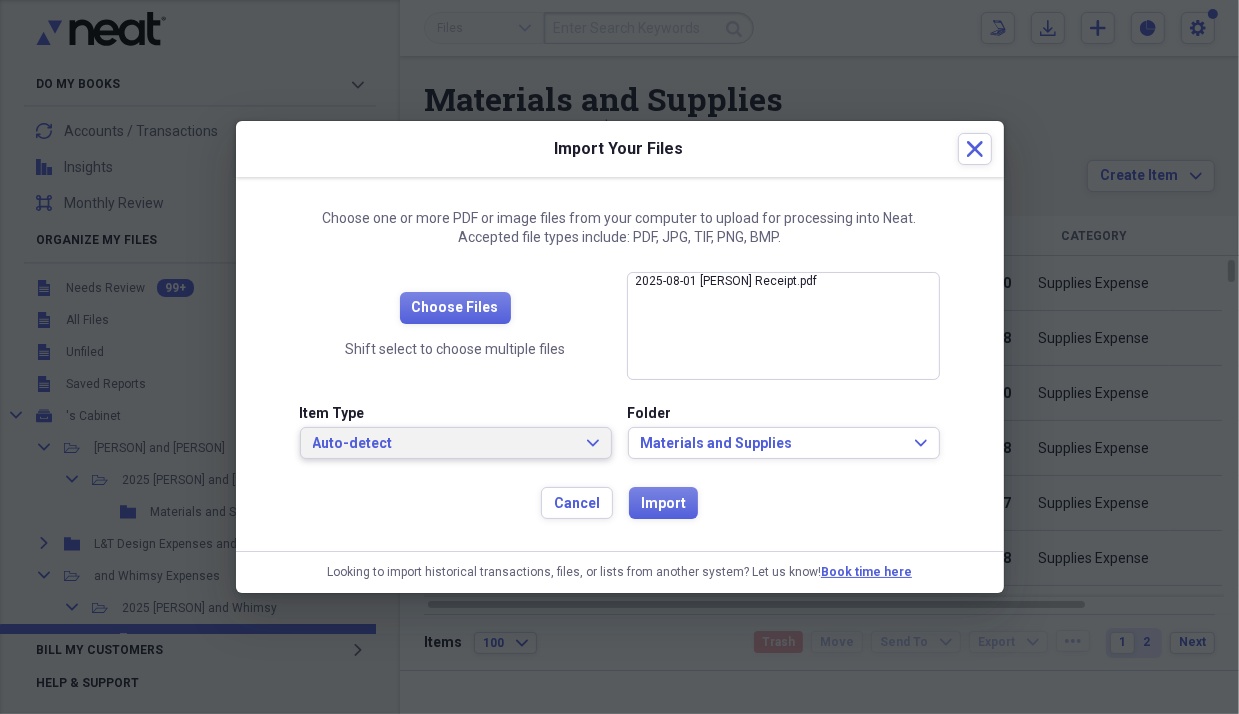 click on "Auto-detect" at bounding box center (444, 444) 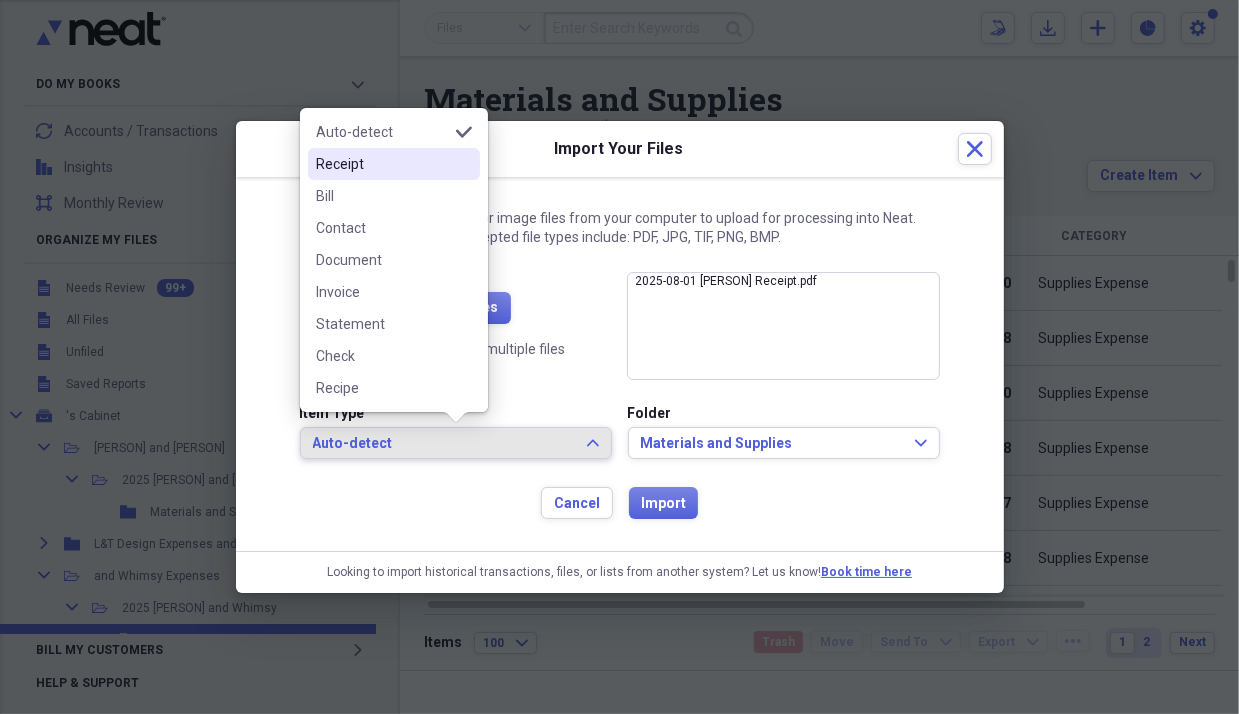 click on "Receipt" at bounding box center (382, 164) 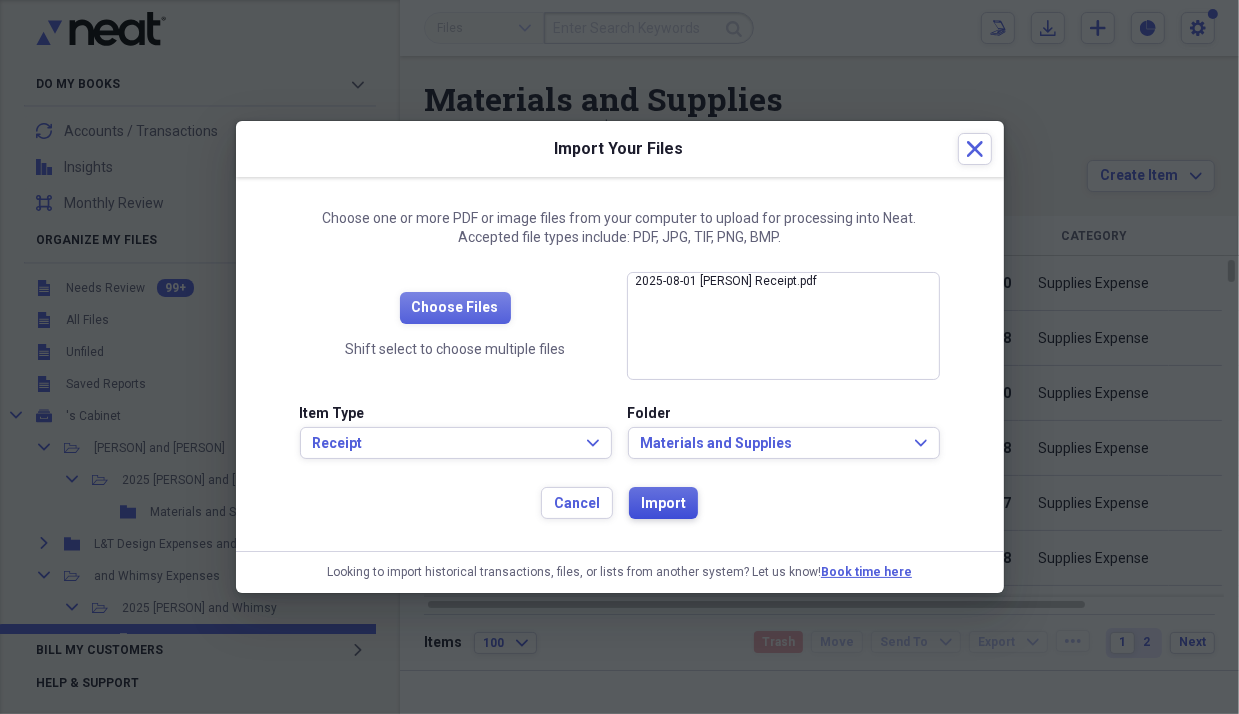click on "Import" at bounding box center (663, 504) 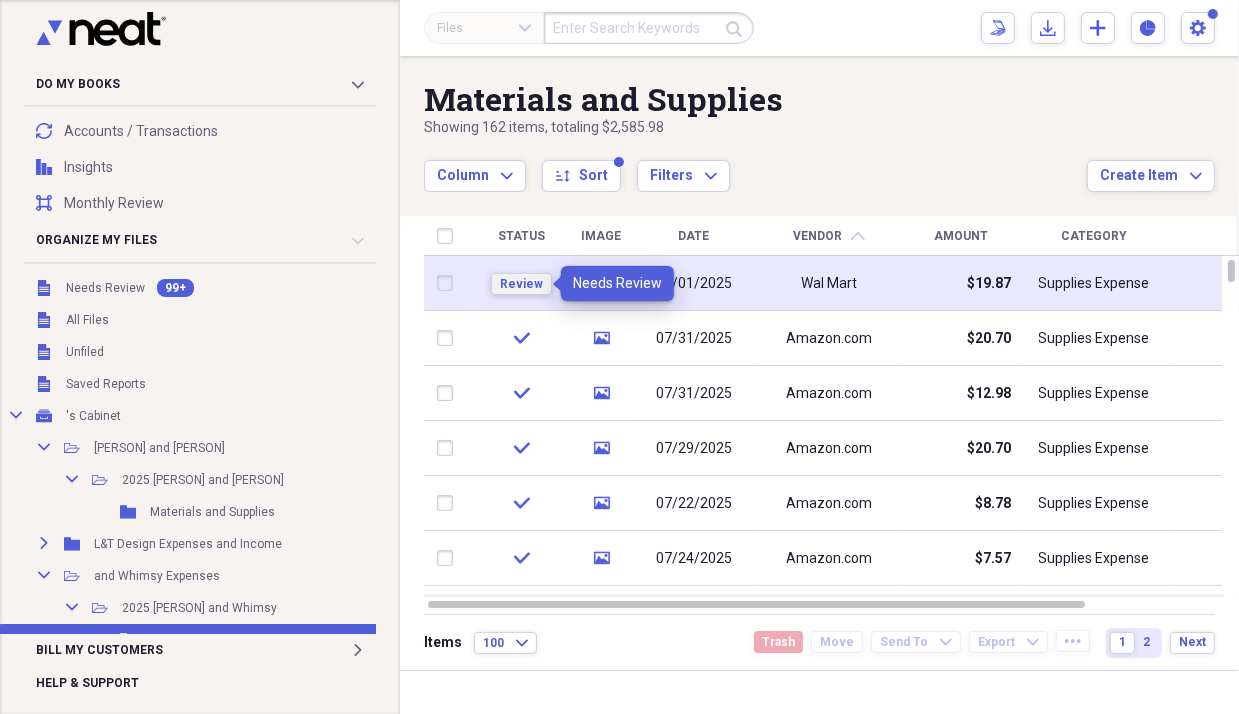 click on "Review" at bounding box center [521, 284] 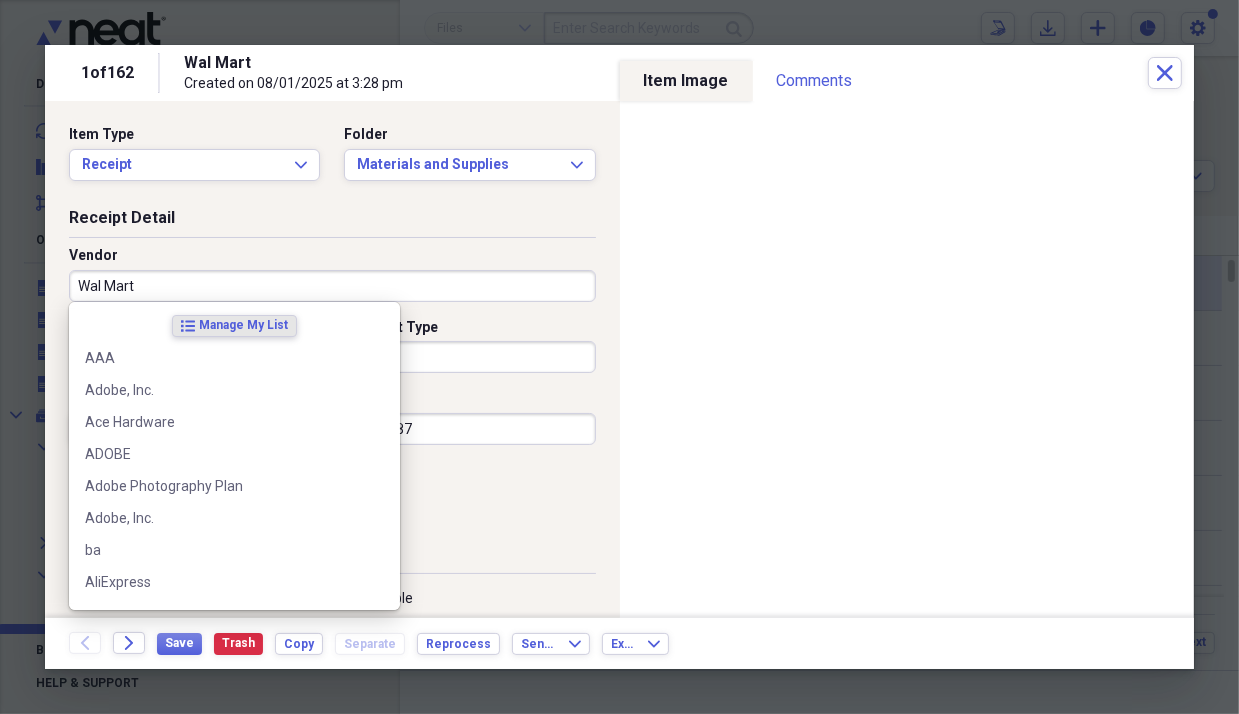 click on "Wal Mart" at bounding box center (332, 286) 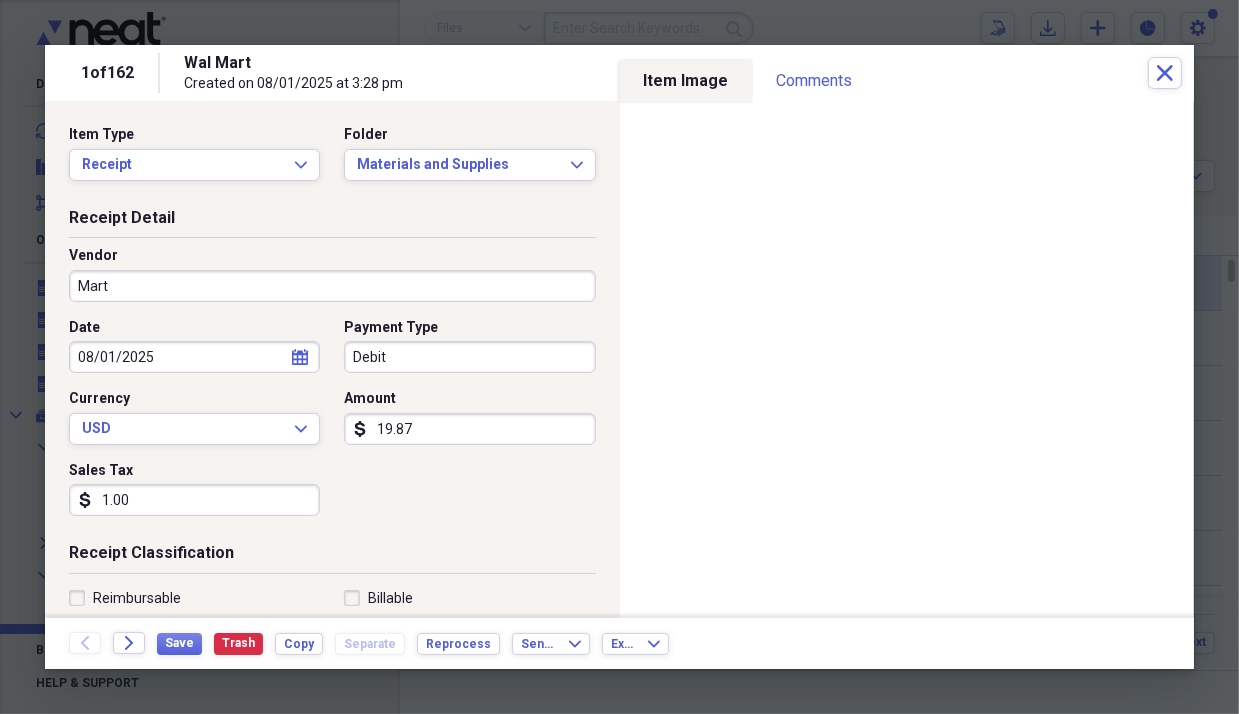 type on "Walmart" 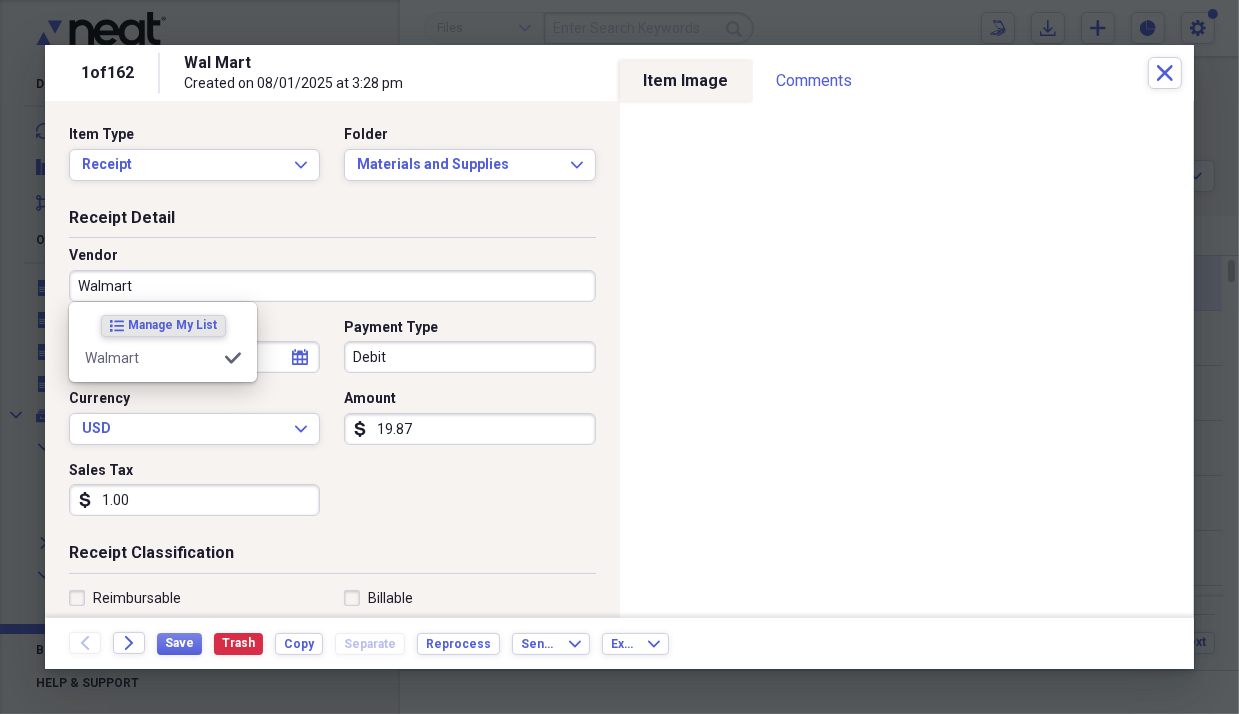 type on "Materials Expense" 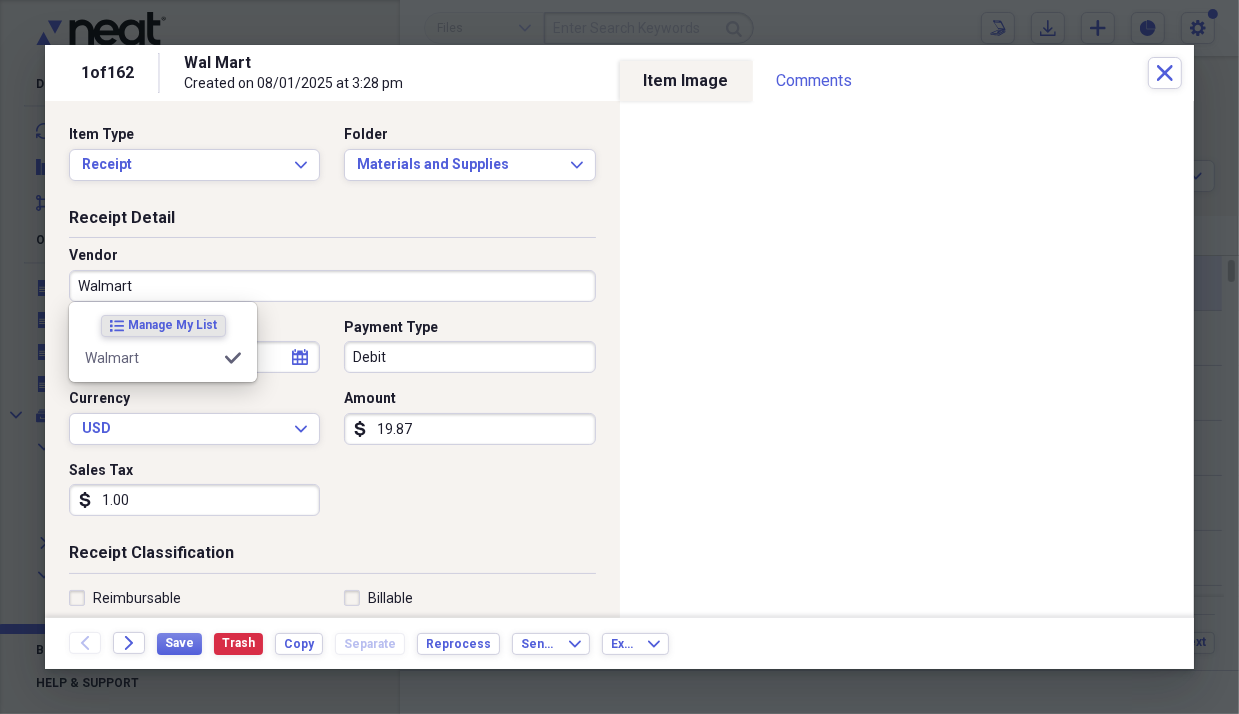 type on "Walmart" 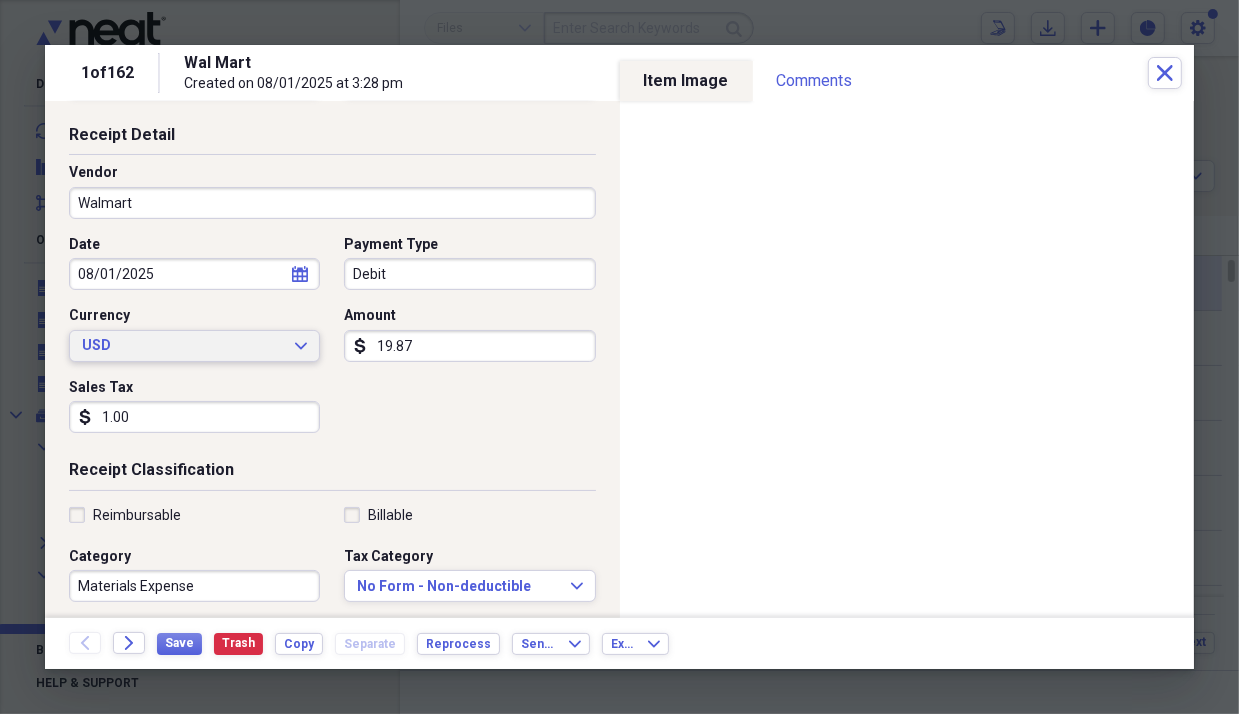 scroll, scrollTop: 100, scrollLeft: 0, axis: vertical 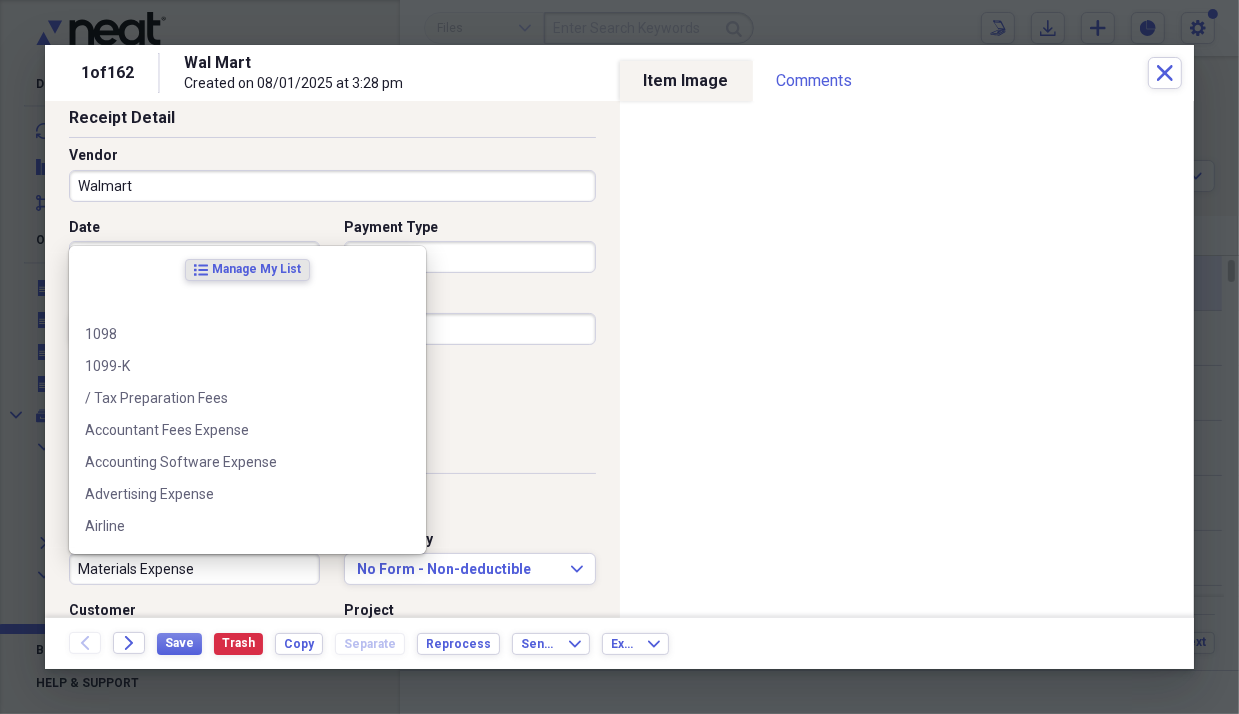 click on "Materials Expense" at bounding box center [194, 569] 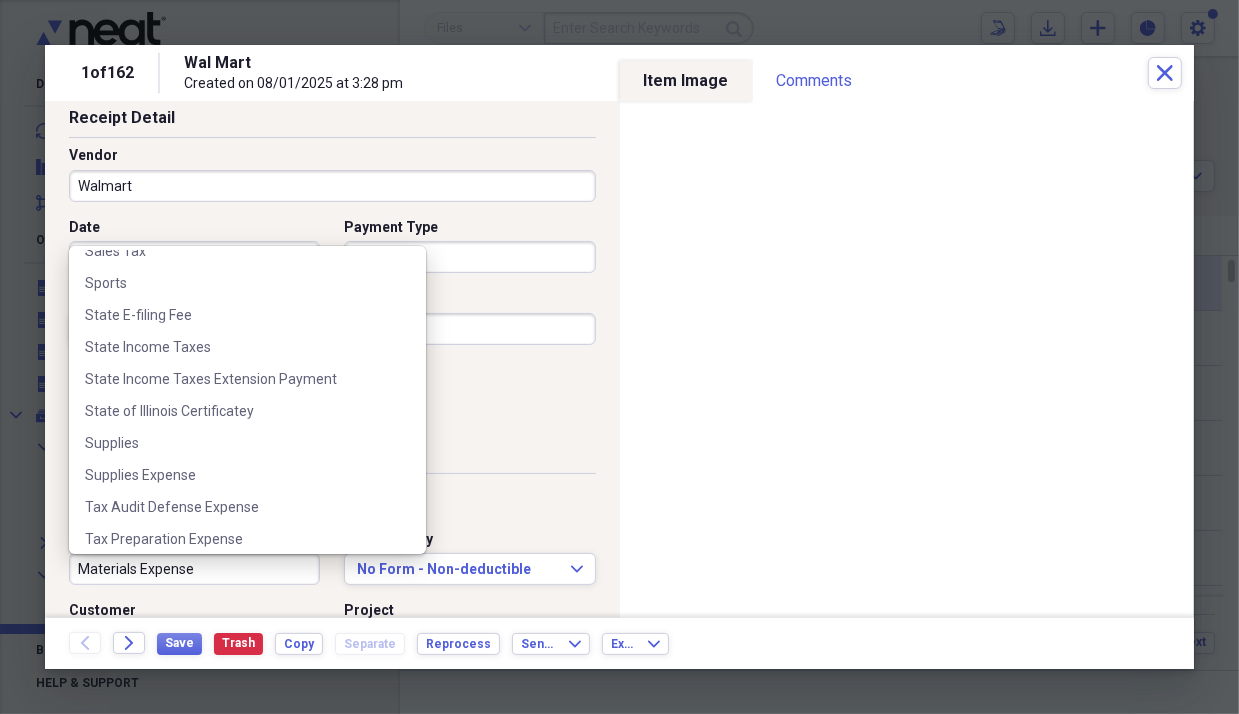 scroll, scrollTop: 2100, scrollLeft: 0, axis: vertical 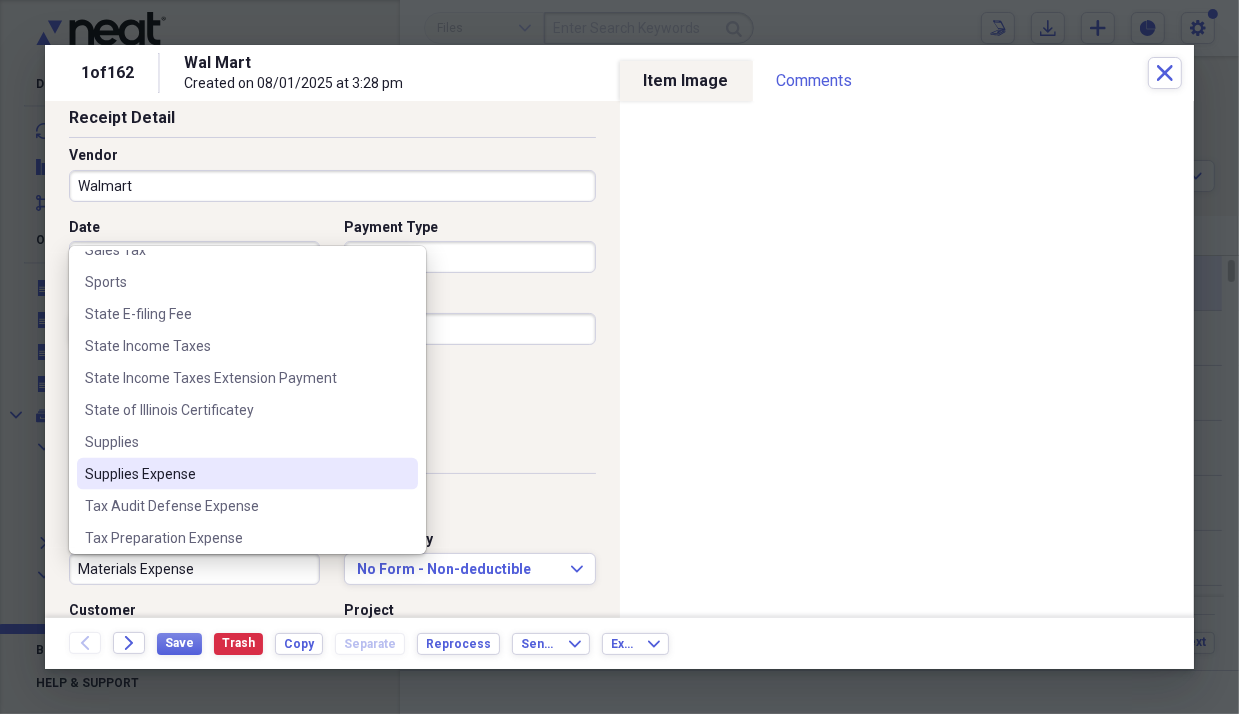 click on "Supplies Expense" at bounding box center [235, 474] 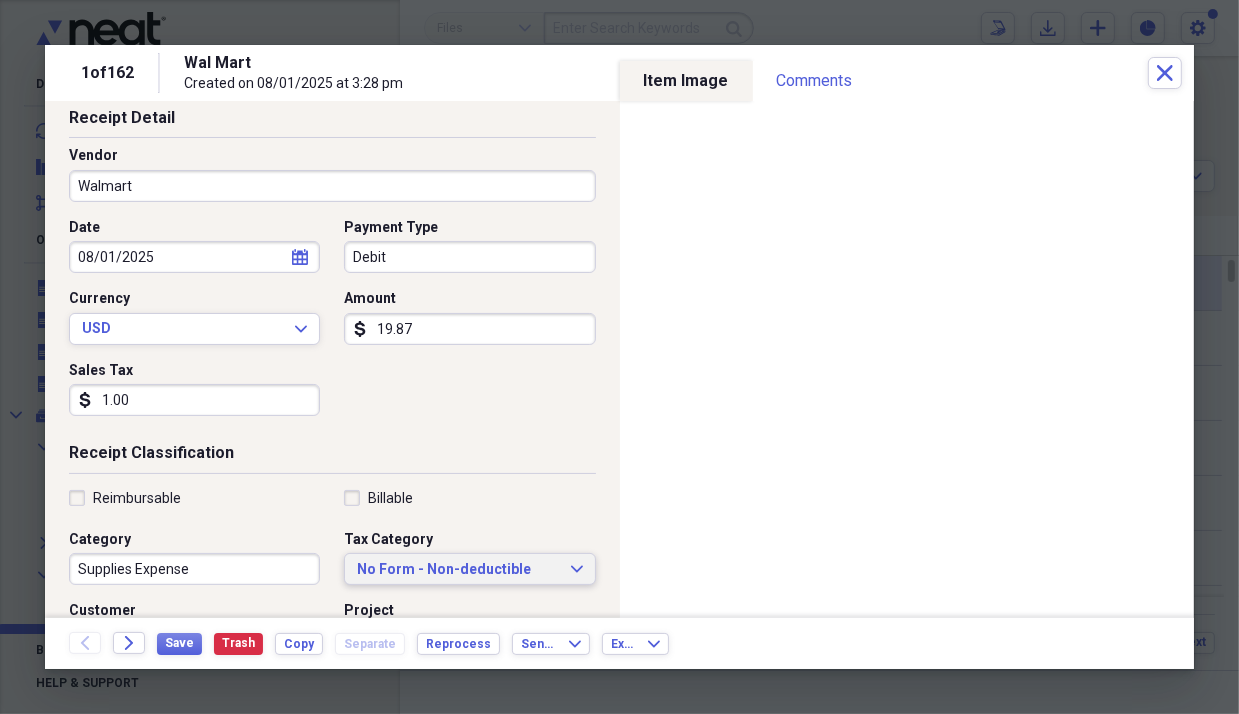 click on "No Form - Non-deductible" at bounding box center [457, 570] 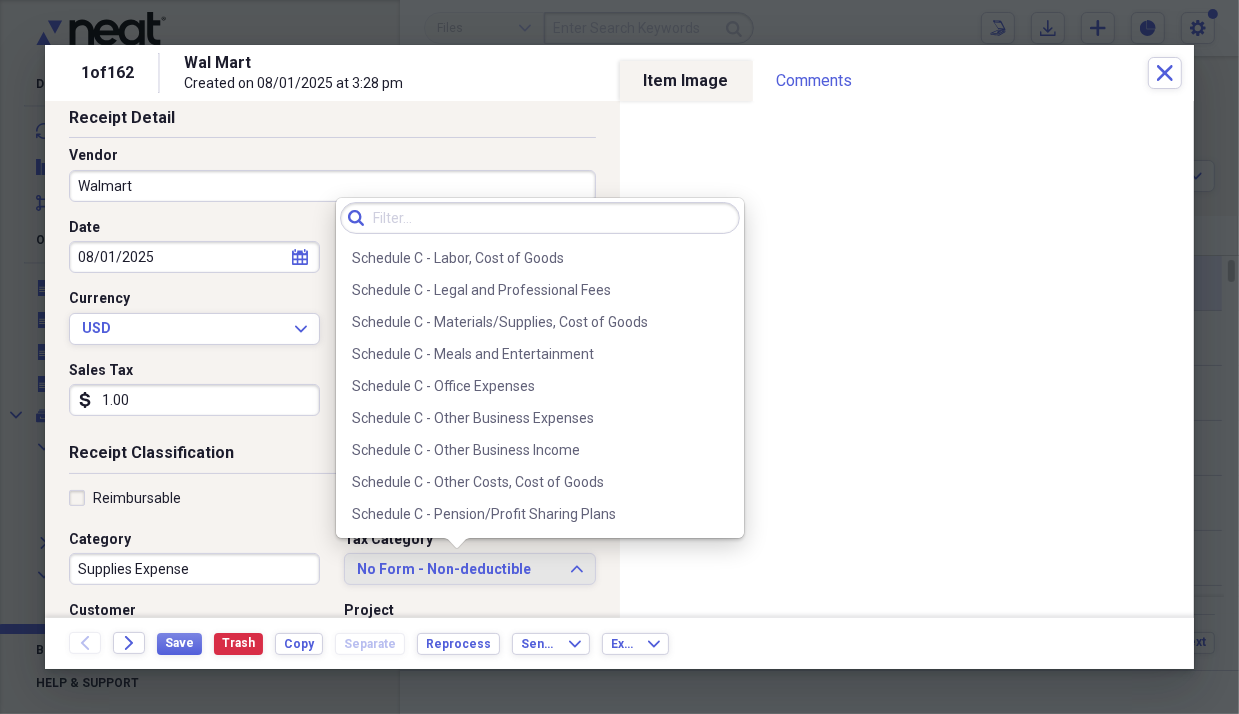 scroll, scrollTop: 3800, scrollLeft: 0, axis: vertical 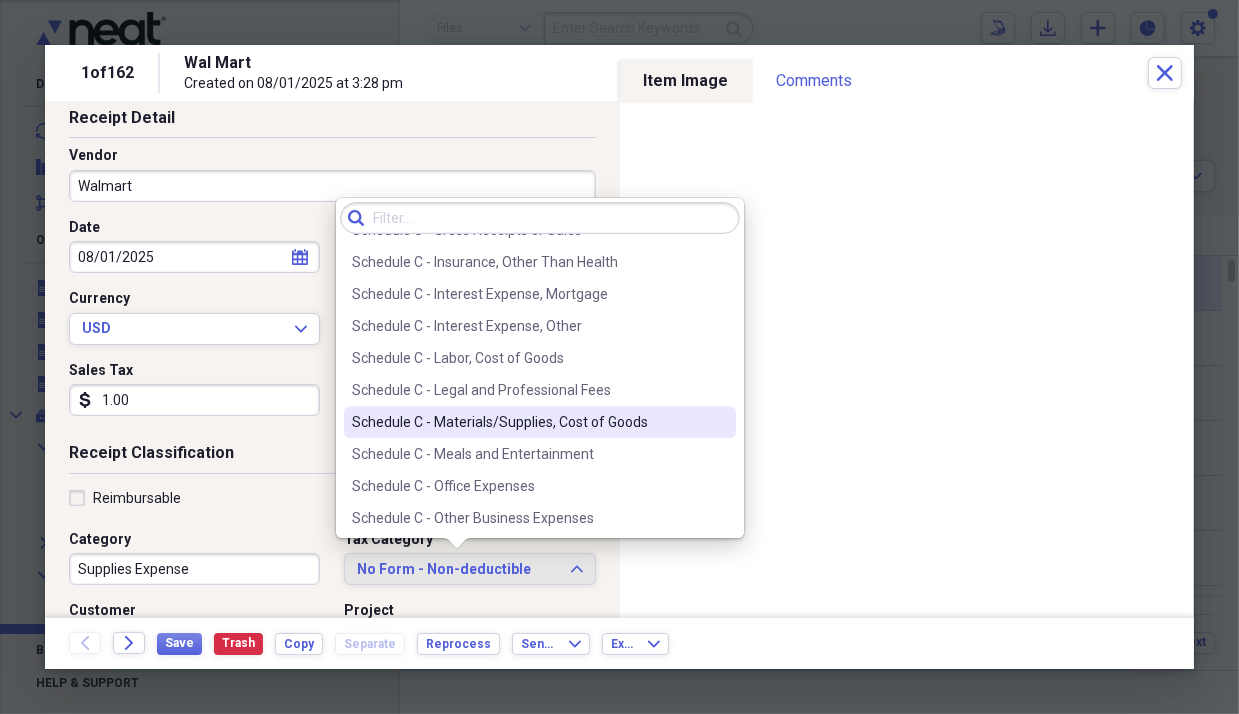 click on "Schedule C - Materials/Supplies, Cost of Goods" at bounding box center (540, 422) 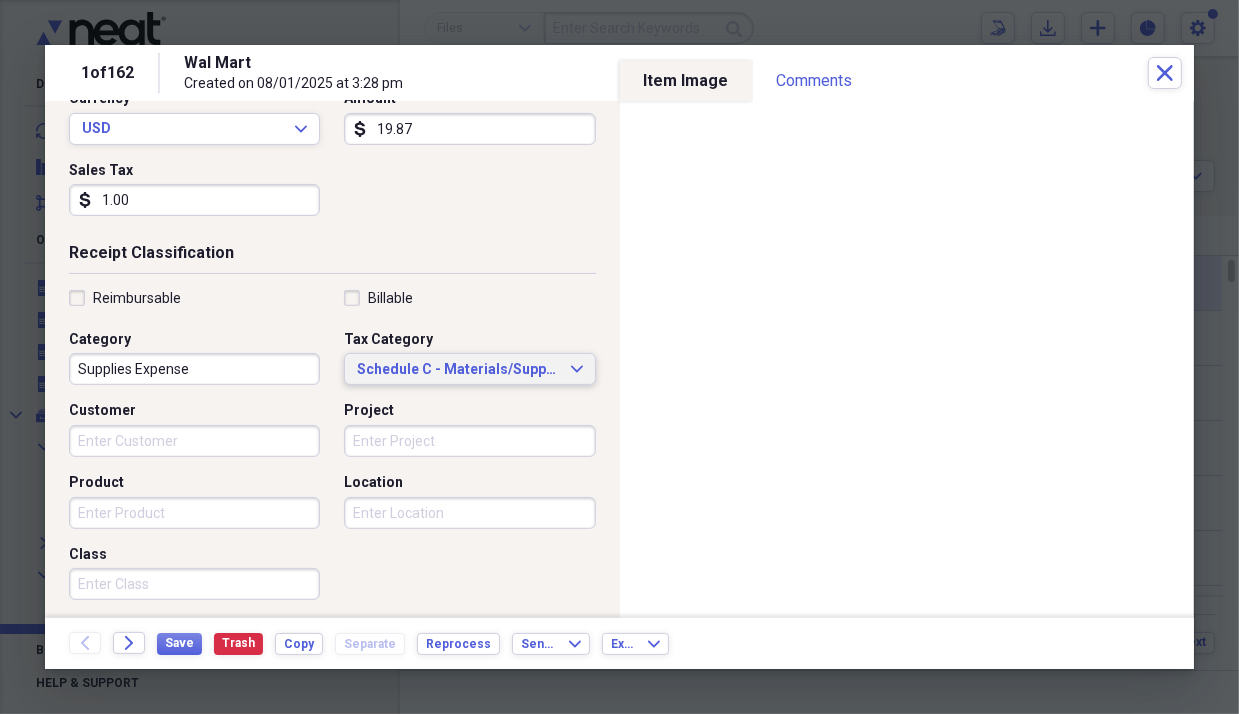 scroll, scrollTop: 500, scrollLeft: 0, axis: vertical 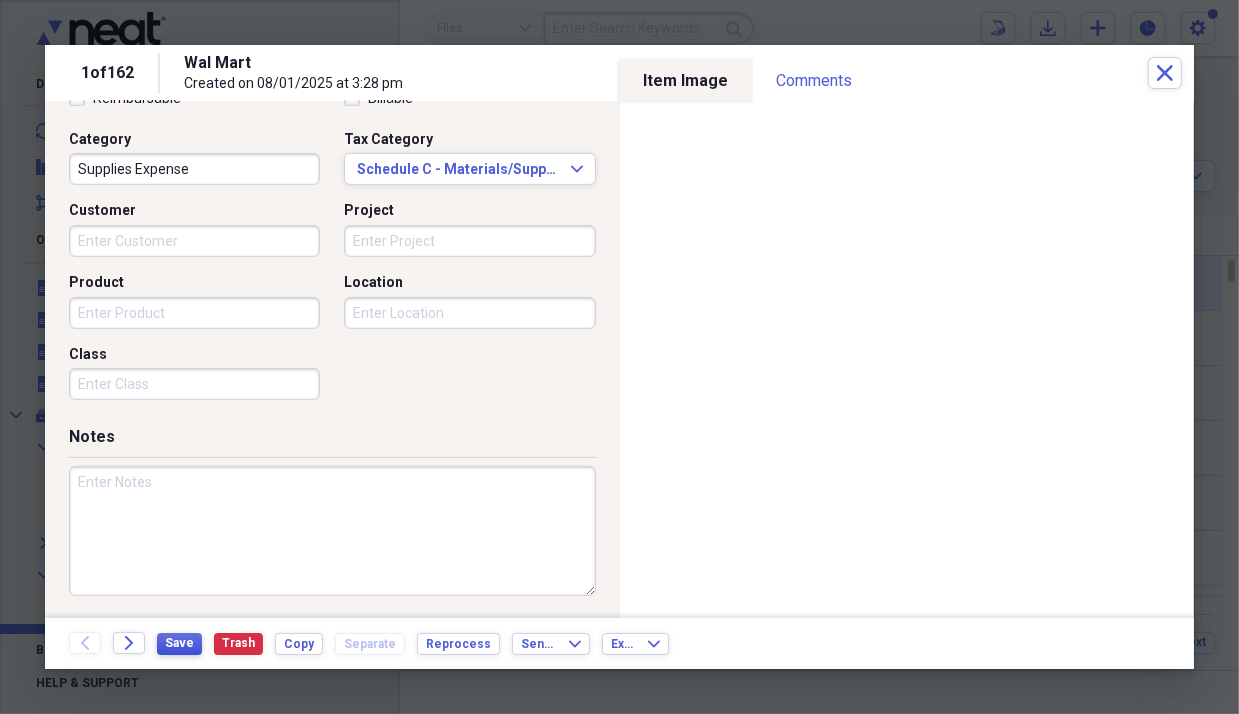 click on "Save" at bounding box center [179, 643] 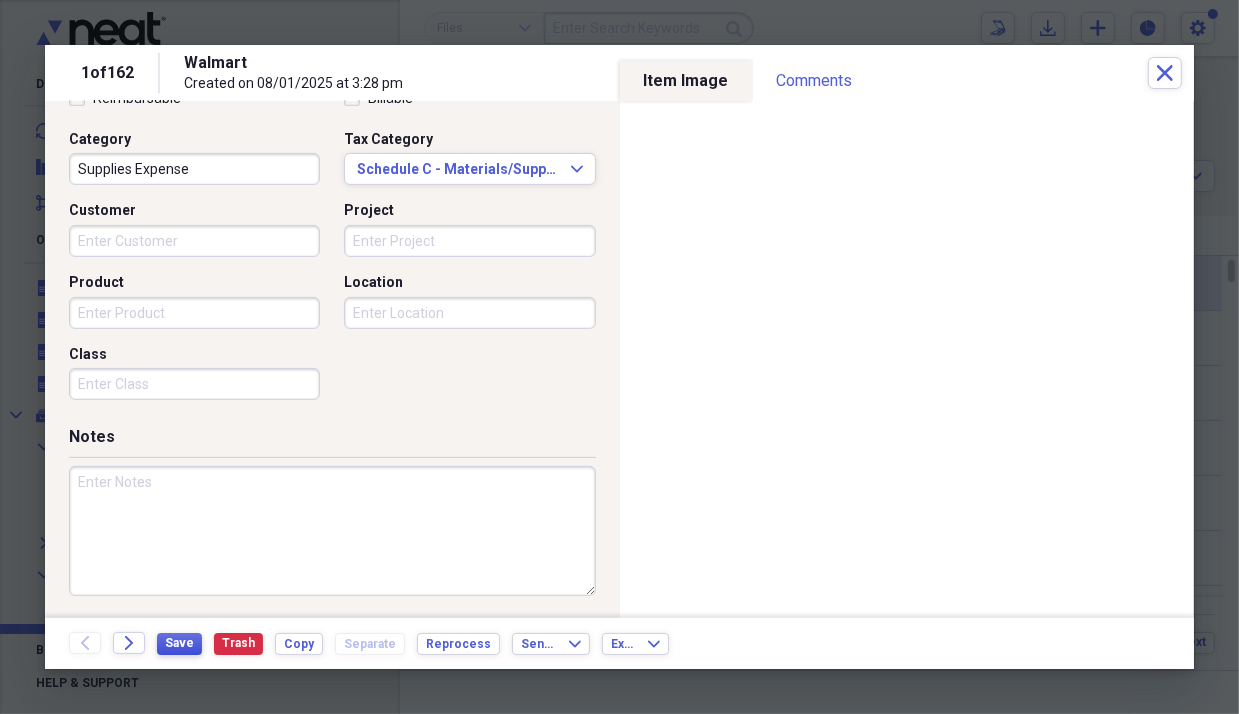 click on "Save" at bounding box center [179, 643] 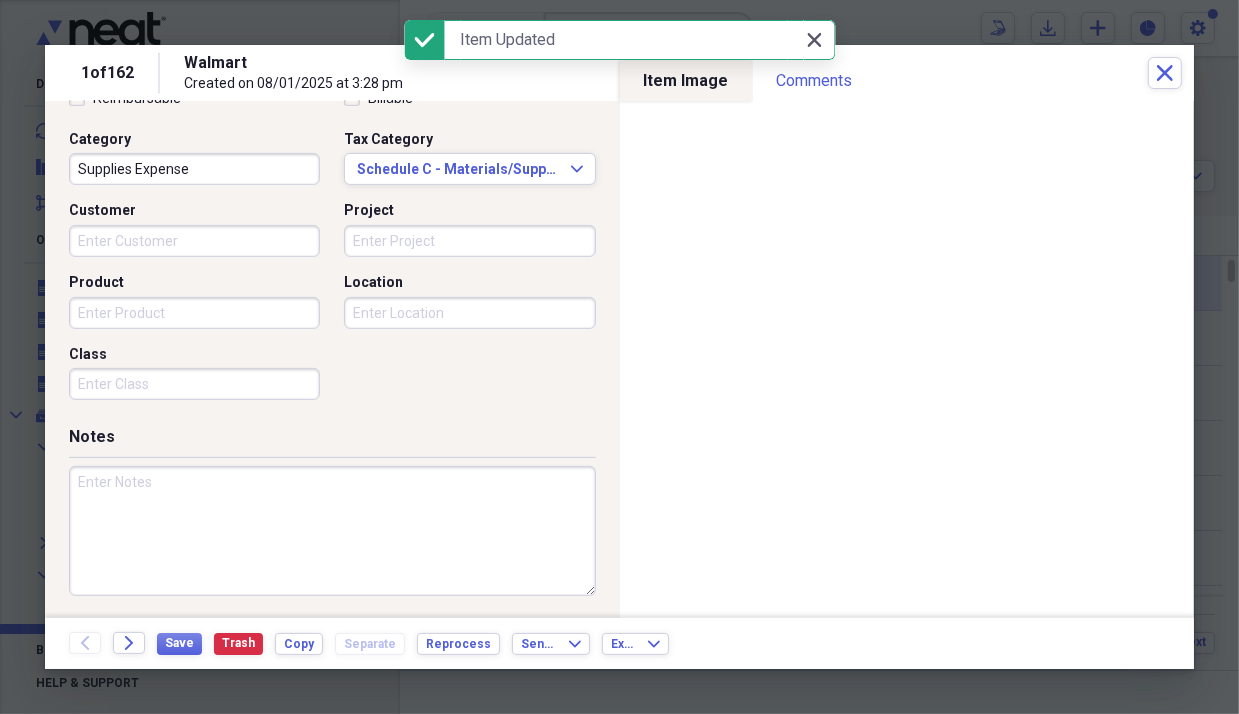 click on "Close" 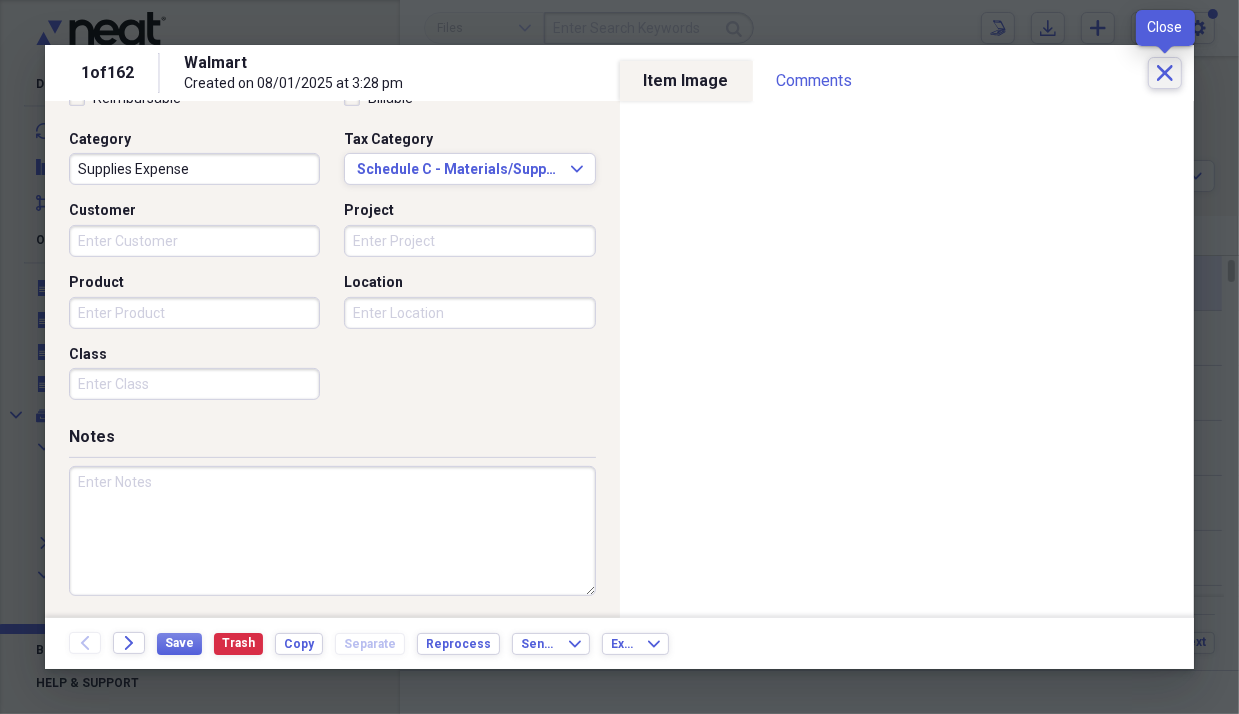 click on "Close" 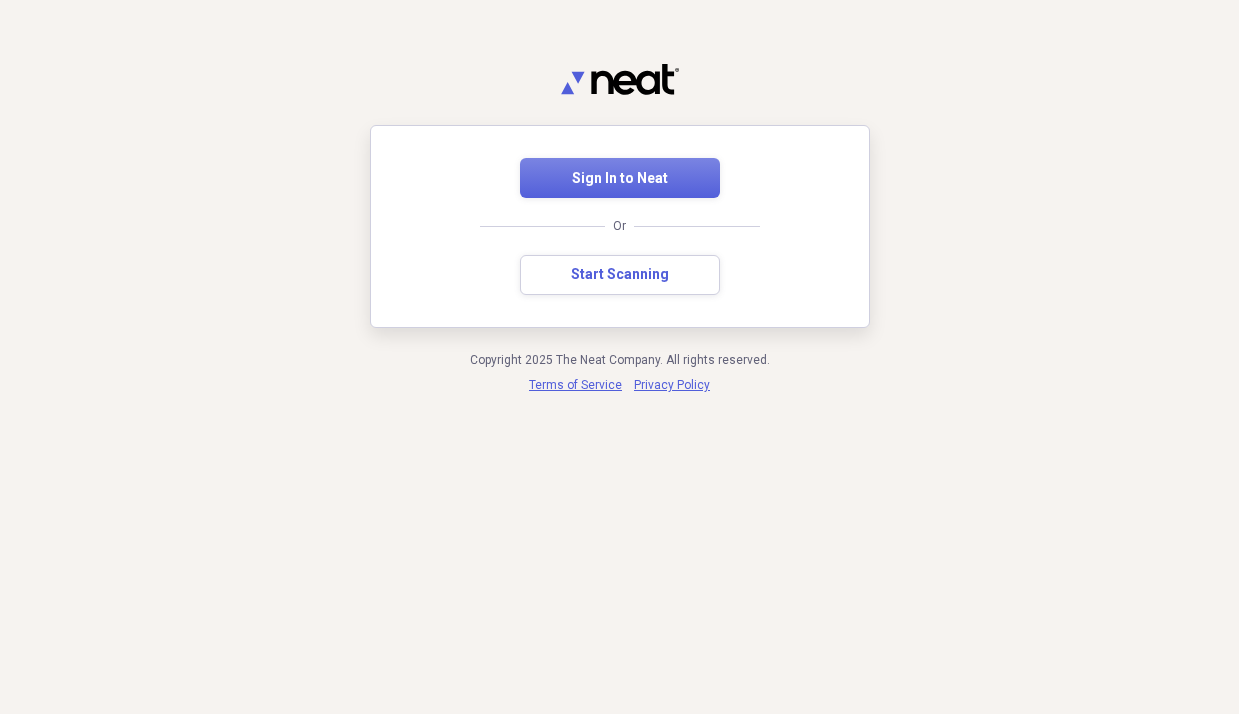 scroll, scrollTop: 0, scrollLeft: 0, axis: both 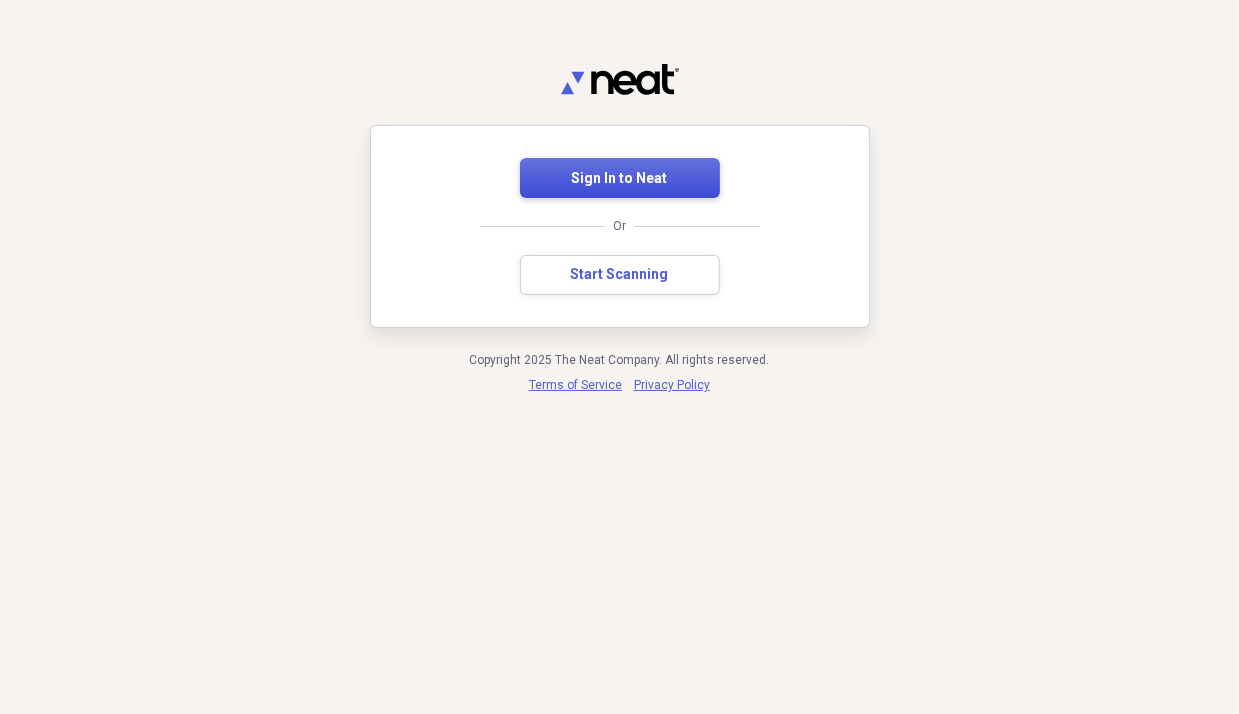 click on "Sign In to Neat" at bounding box center (620, 179) 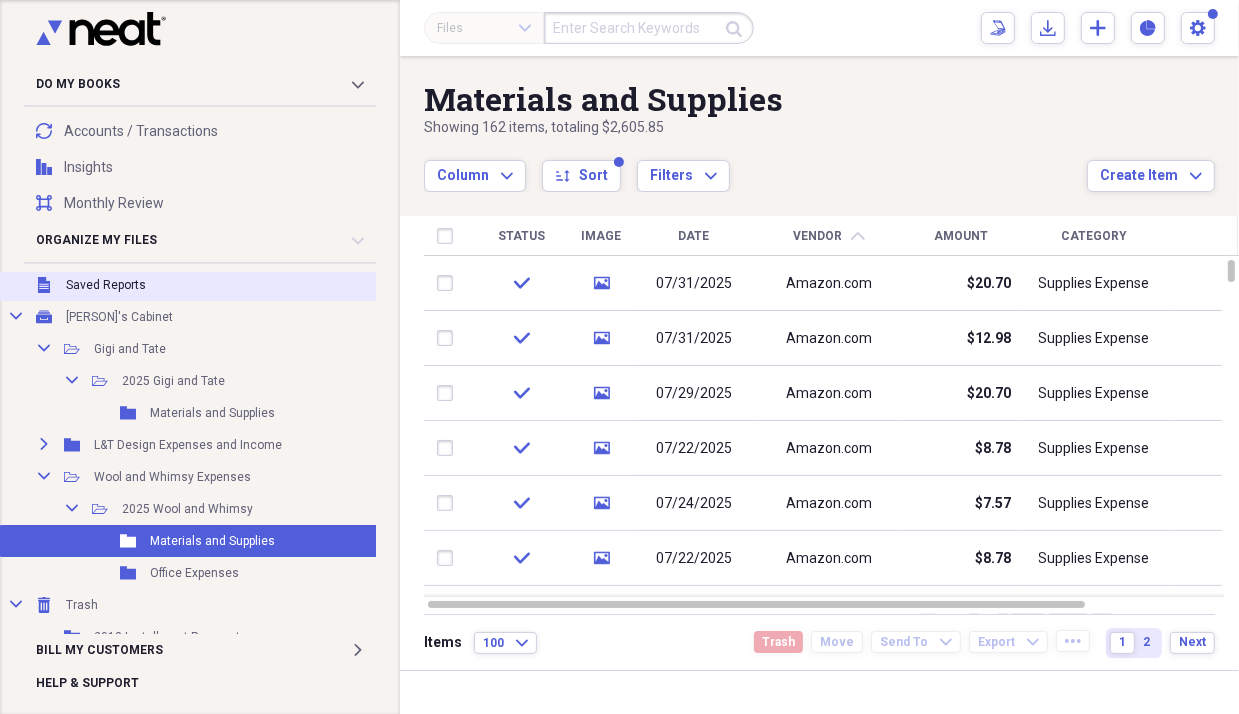 scroll, scrollTop: 200, scrollLeft: 0, axis: vertical 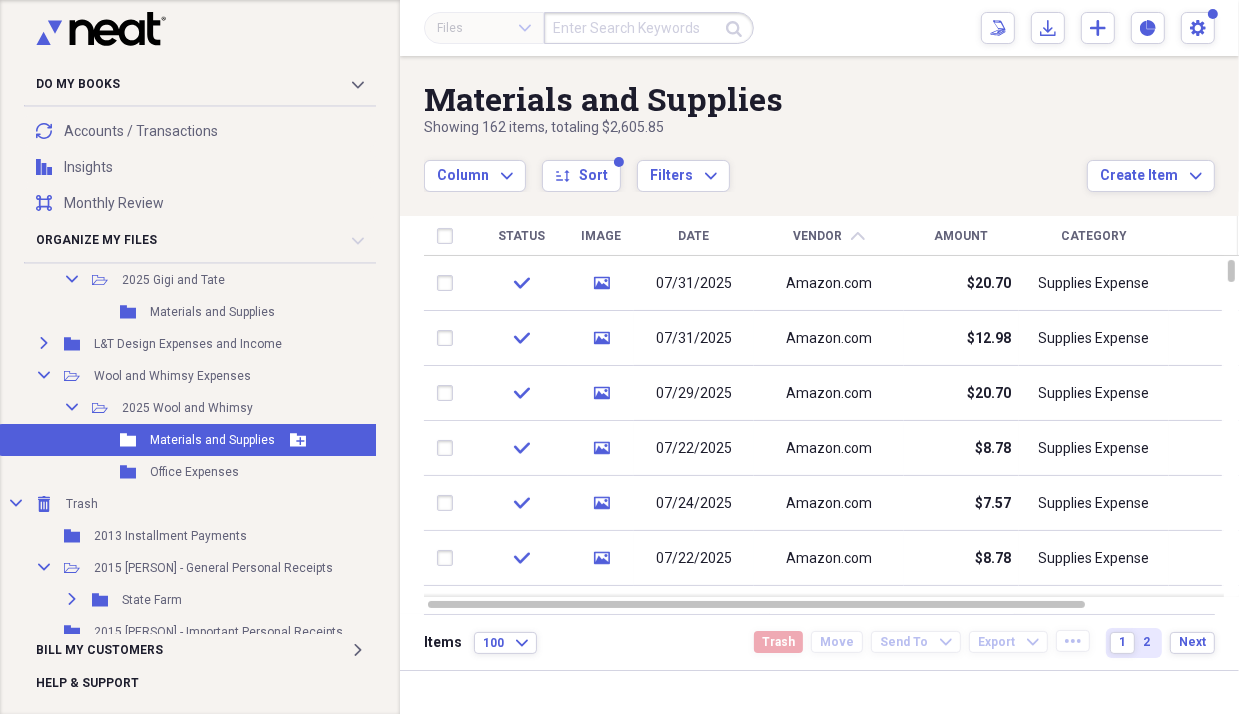 click on "Materials and Supplies" at bounding box center [212, 440] 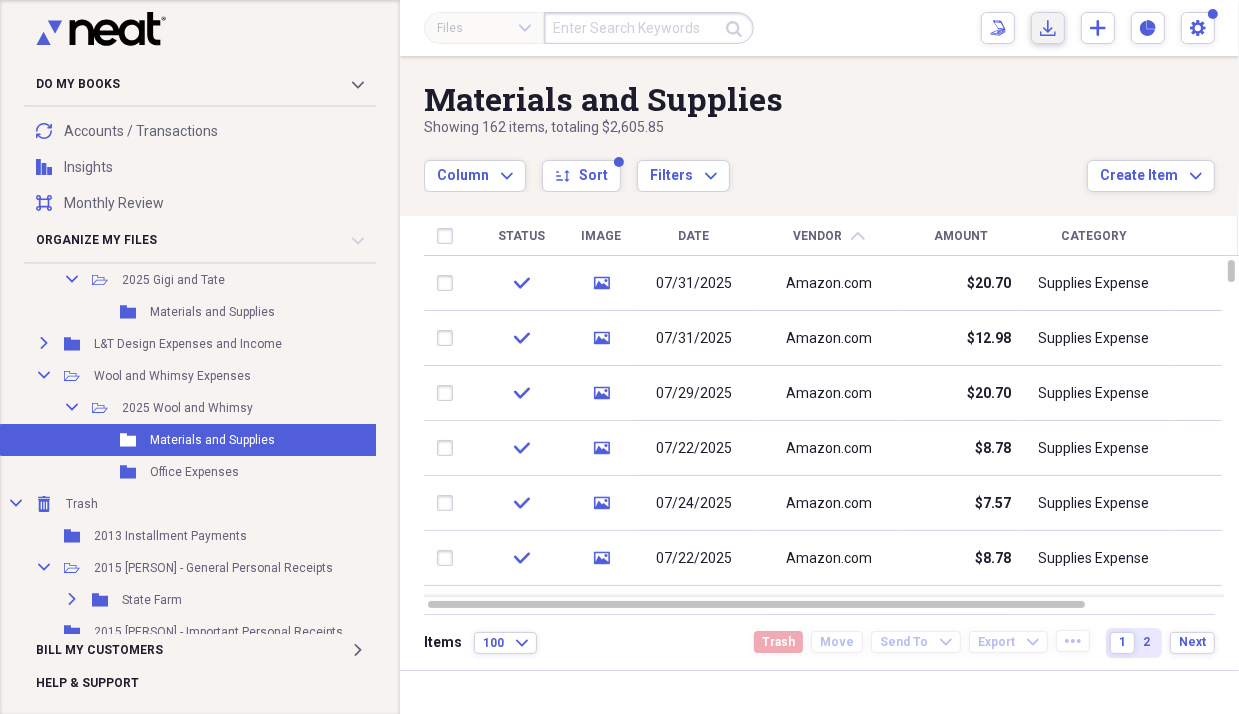 click on "Import" 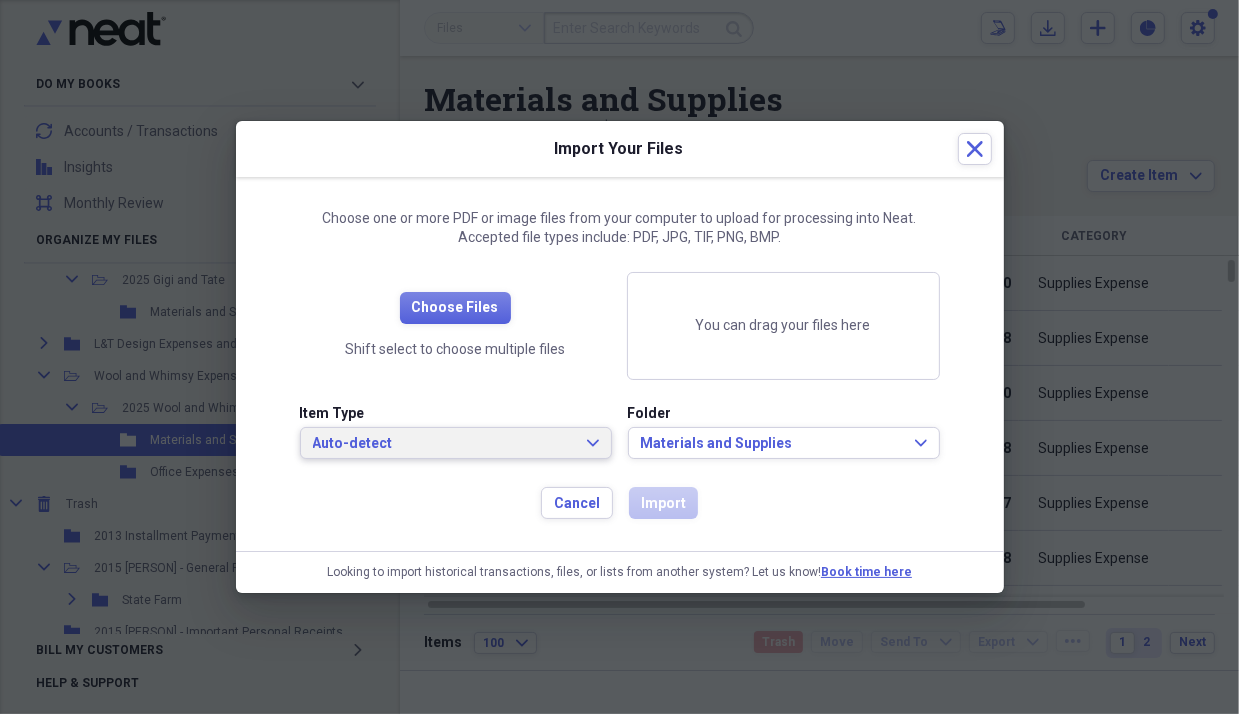 click on "Auto-detect" at bounding box center (444, 444) 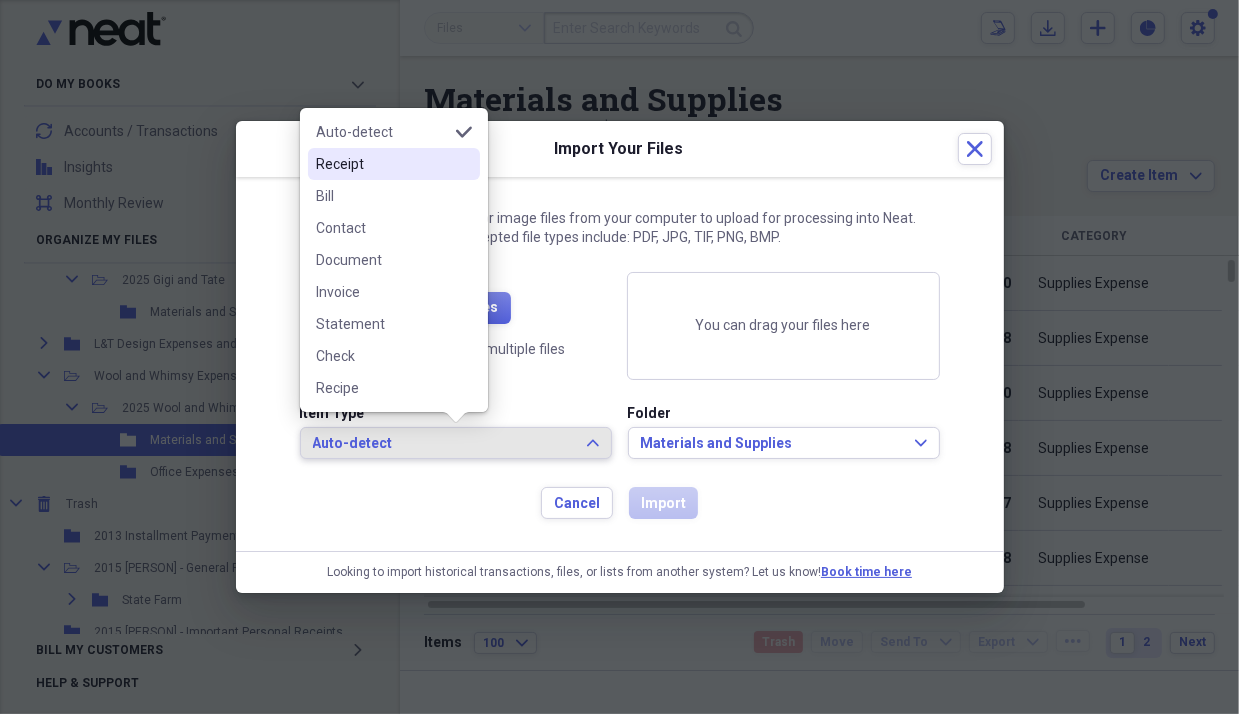 click on "Receipt" at bounding box center [382, 164] 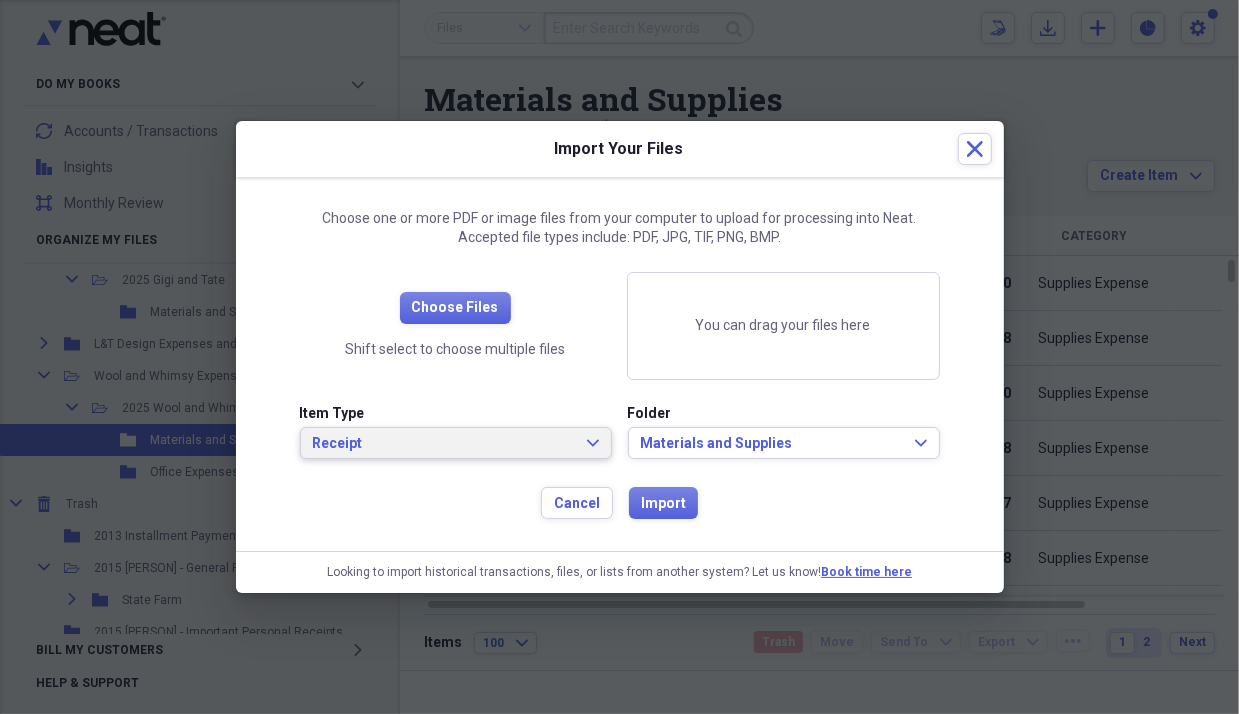 click on "Receipt" at bounding box center (444, 444) 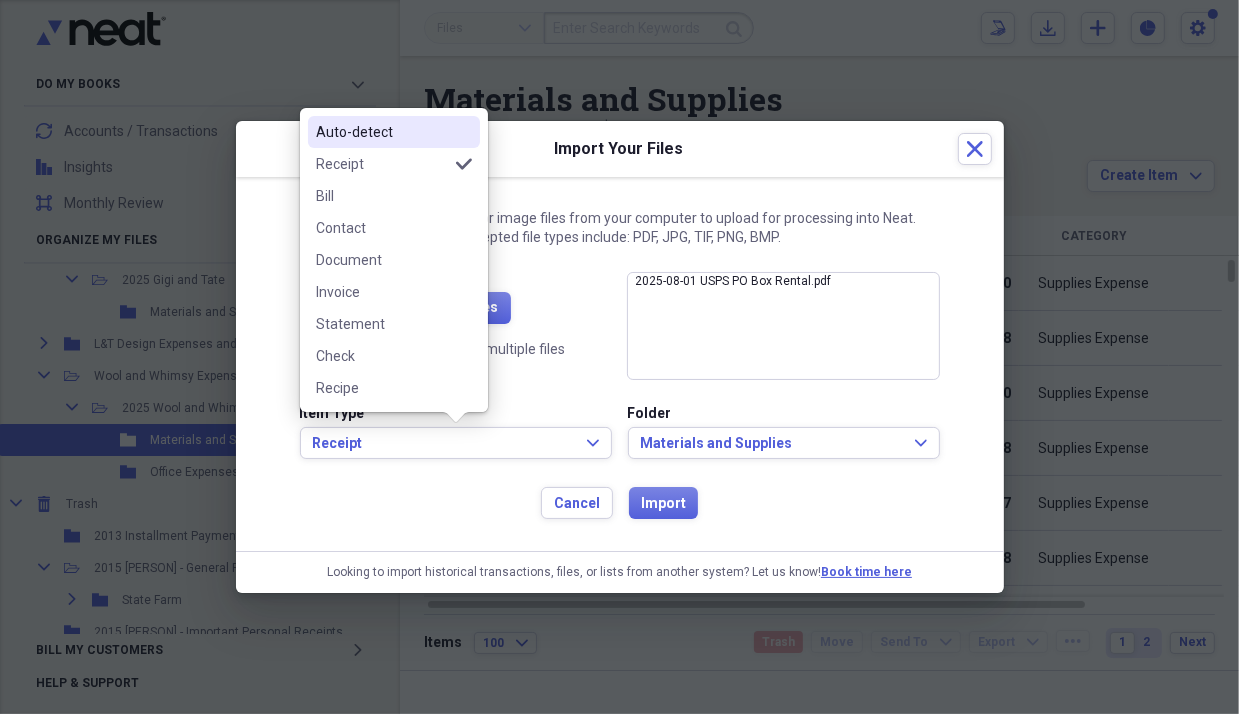 click on "Import Your Files" at bounding box center (603, 149) 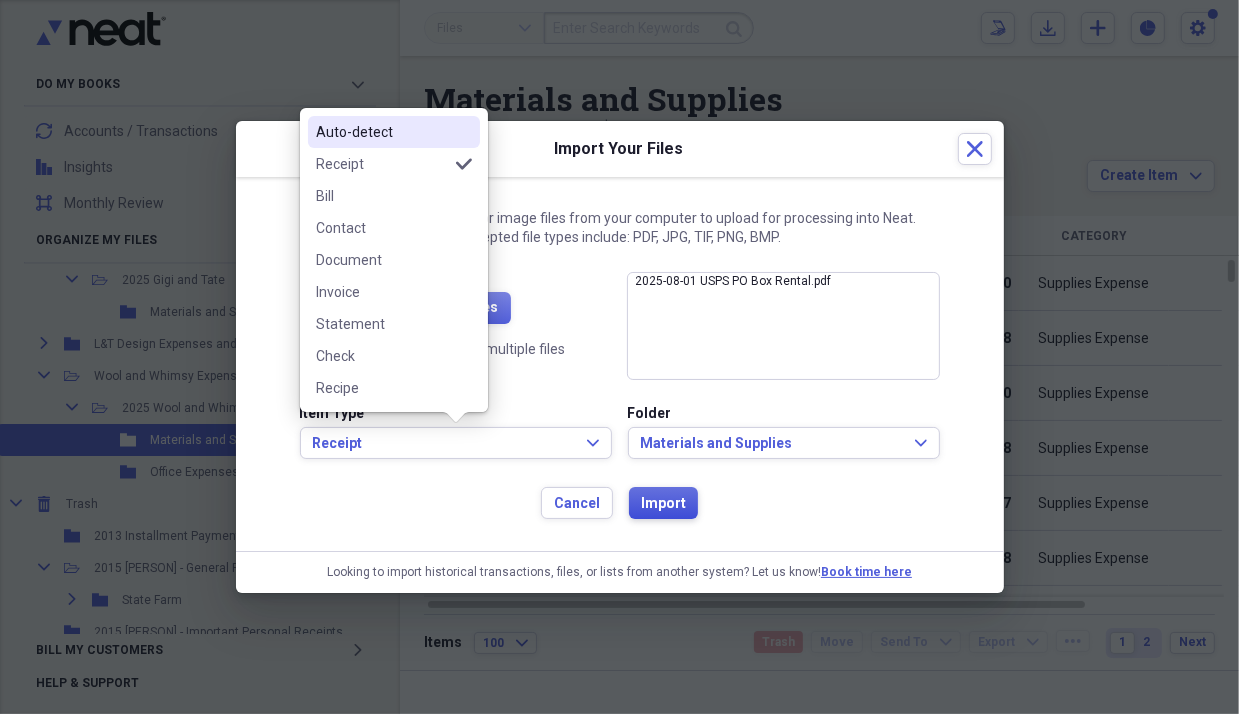 click on "Import" at bounding box center [663, 504] 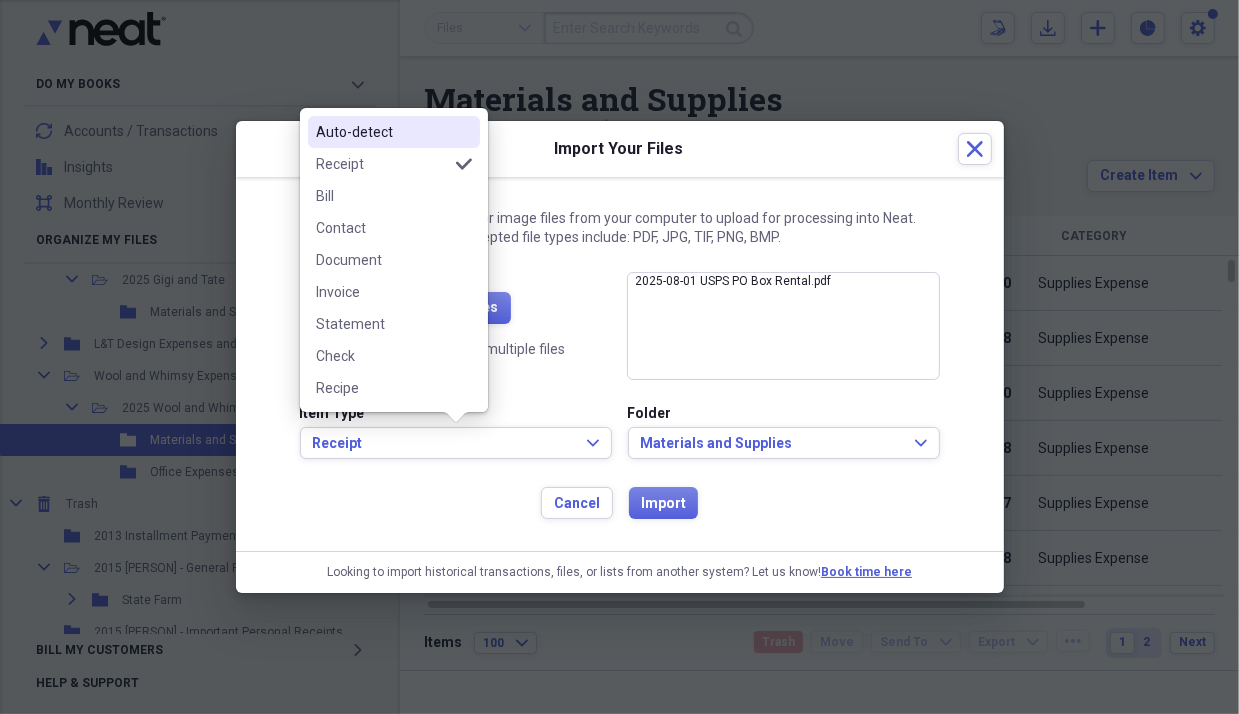 click on "Import Your Files" at bounding box center [603, 149] 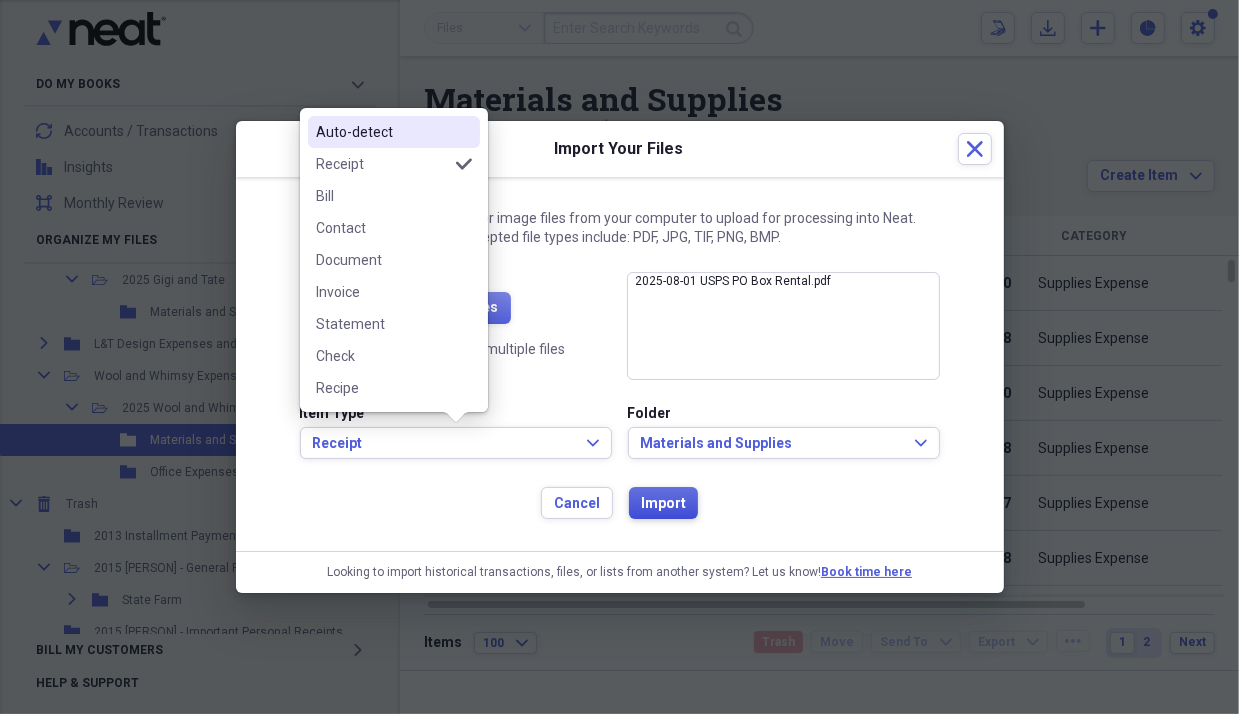 click on "Import" at bounding box center [663, 504] 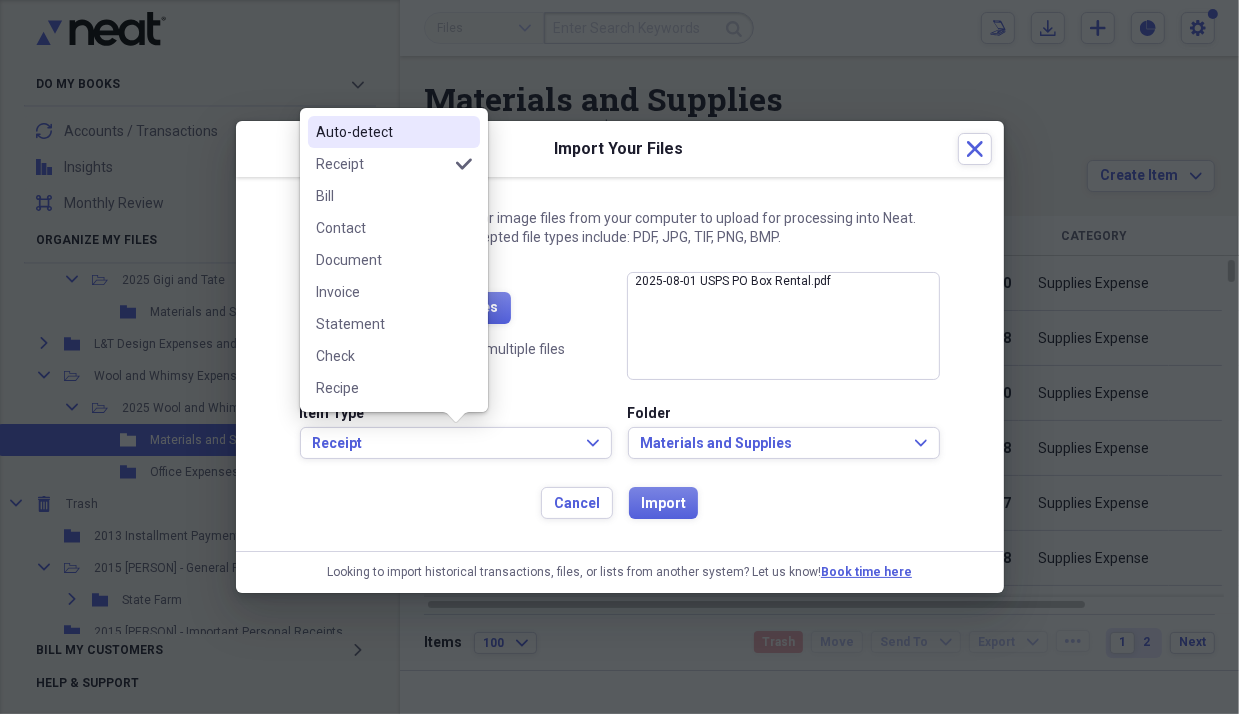 click on "Import Your Files" at bounding box center (603, 149) 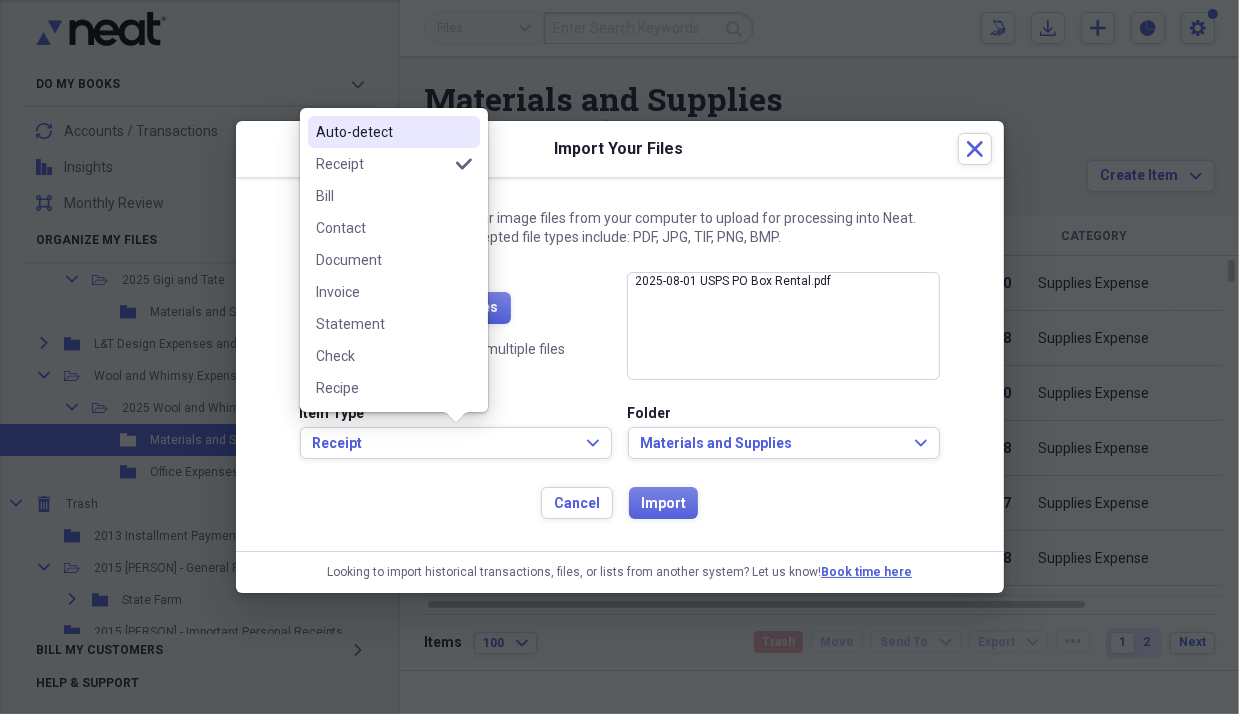 drag, startPoint x: 430, startPoint y: 134, endPoint x: 564, endPoint y: 79, distance: 144.84819 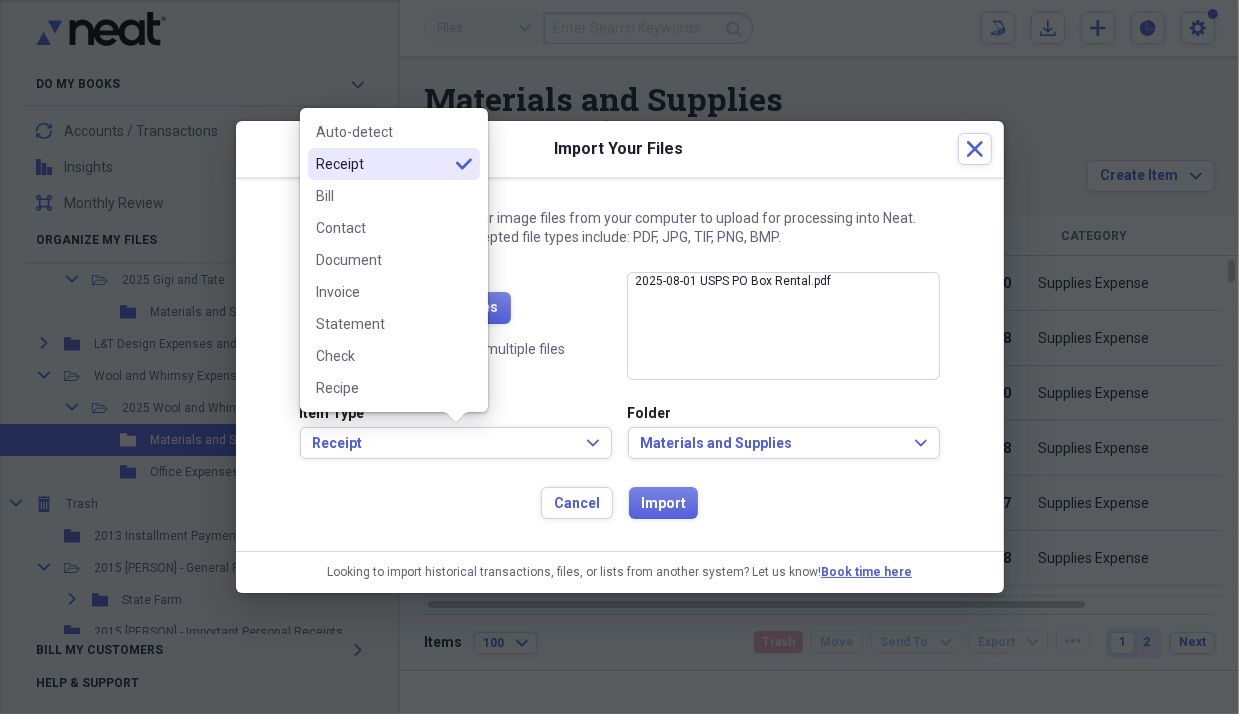 click at bounding box center (619, 357) 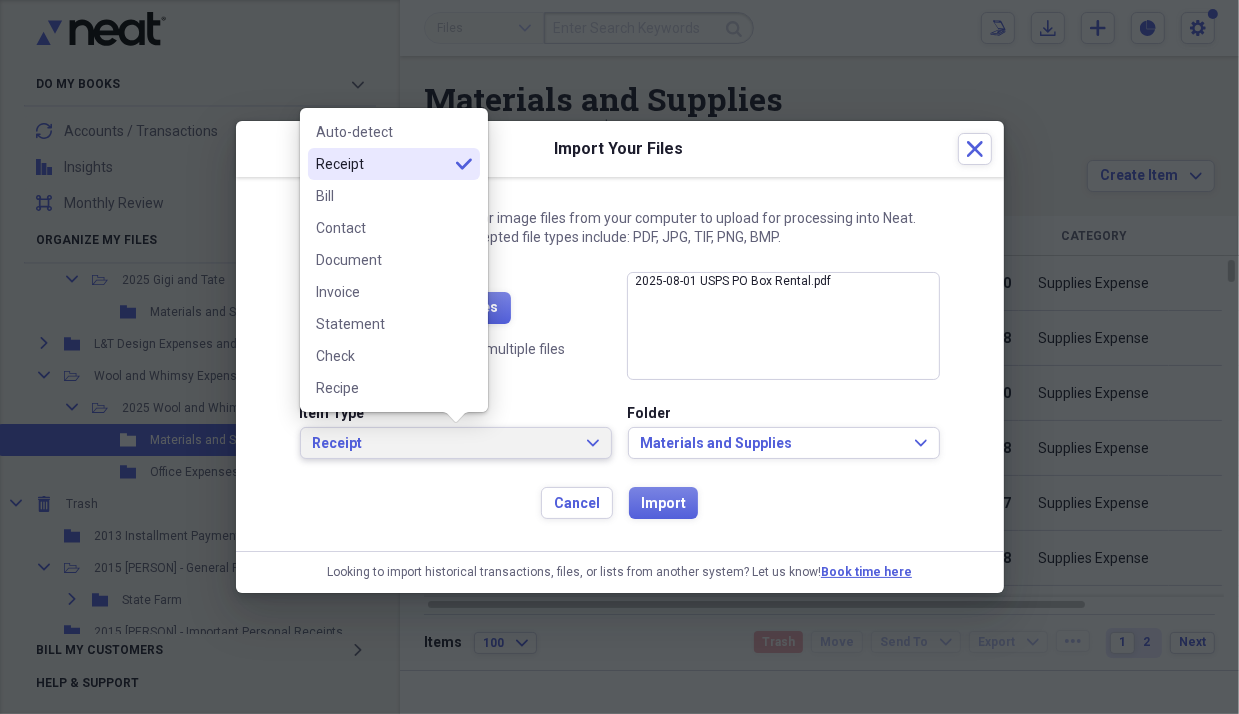 click on "Receipt" at bounding box center [444, 444] 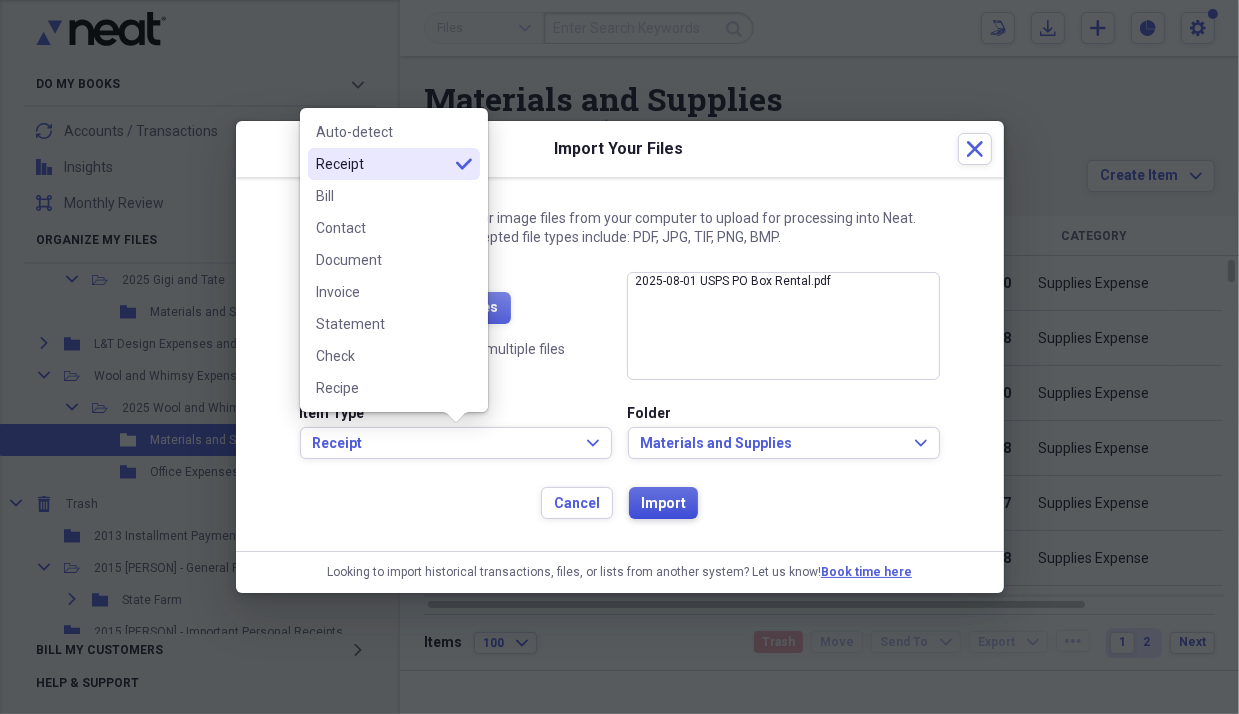 click on "Import" at bounding box center [663, 504] 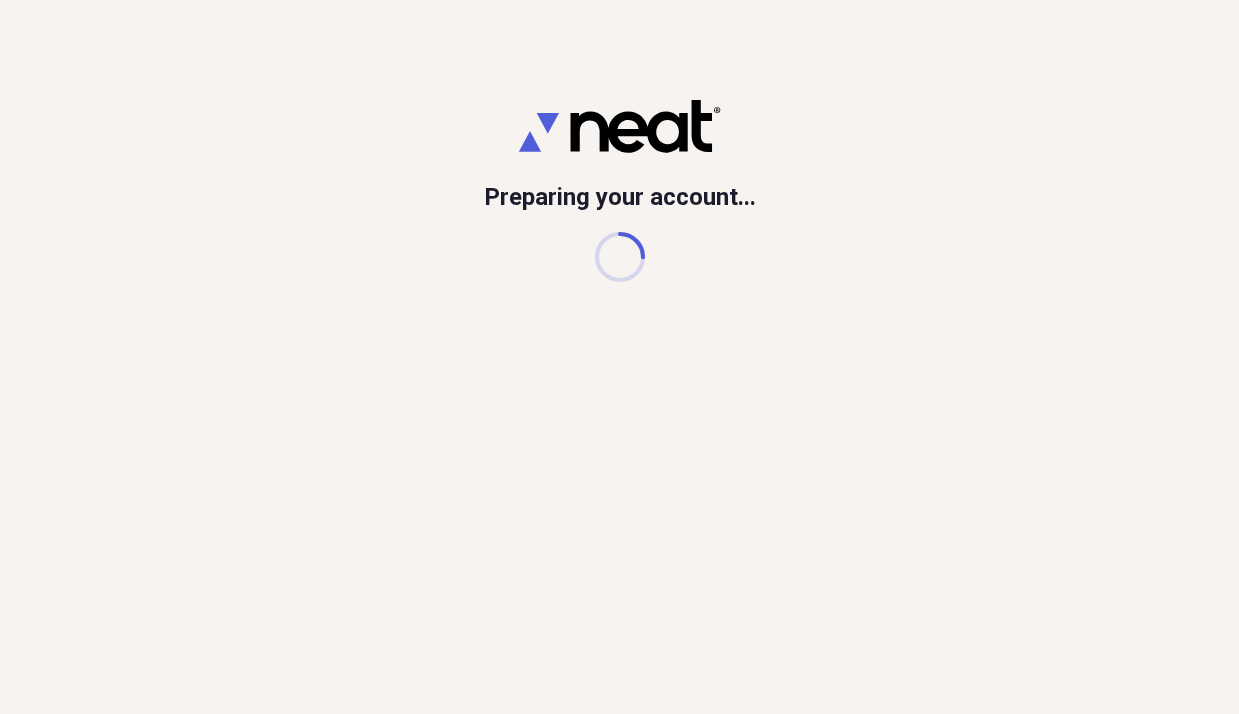 scroll, scrollTop: 0, scrollLeft: 0, axis: both 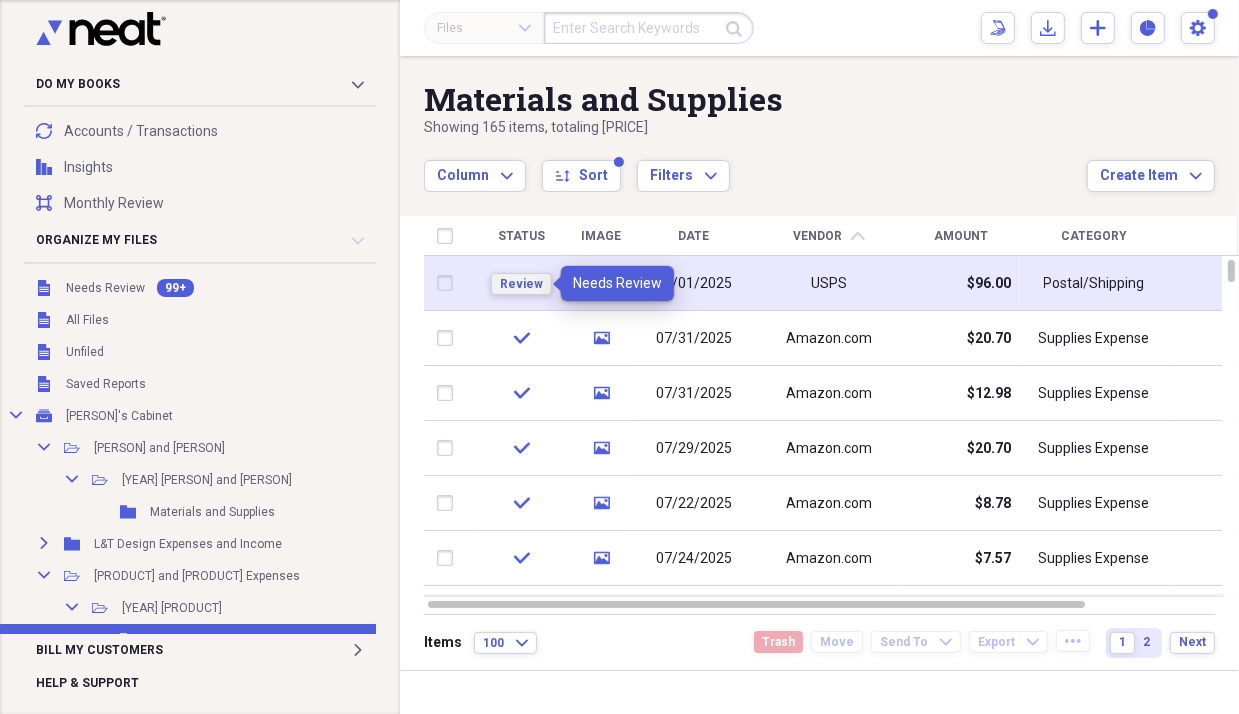 click on "Review" at bounding box center [521, 284] 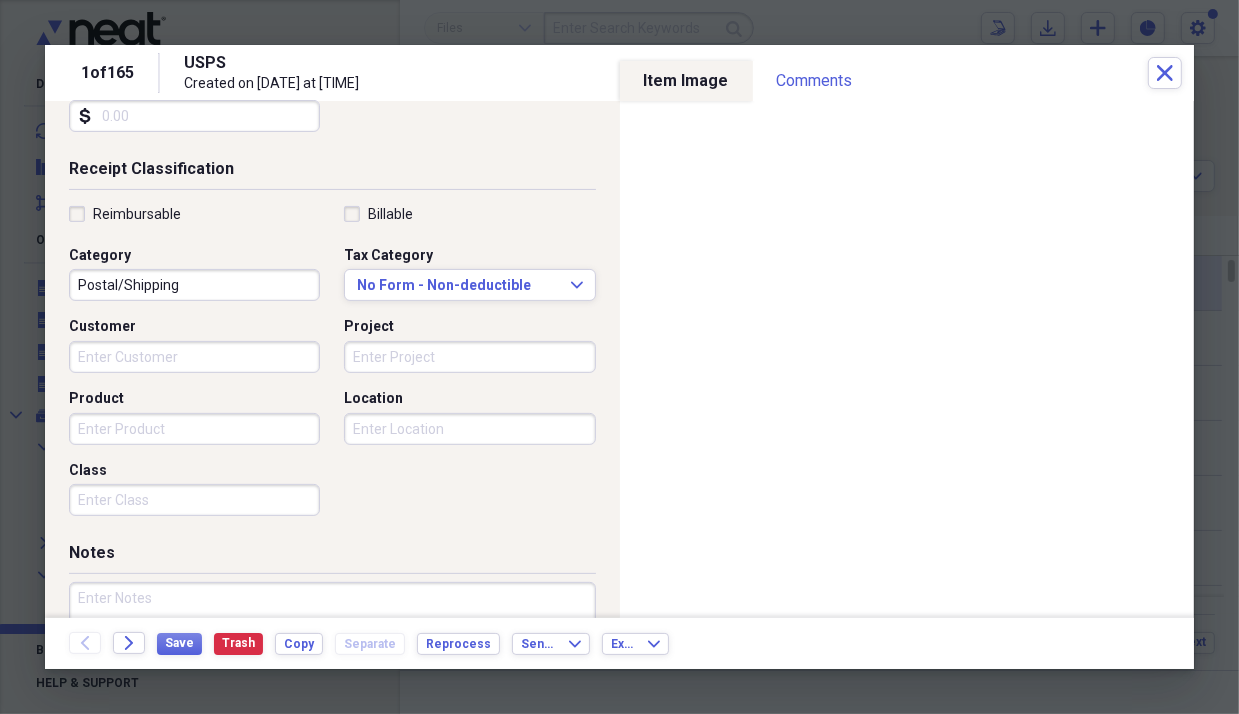 scroll, scrollTop: 400, scrollLeft: 0, axis: vertical 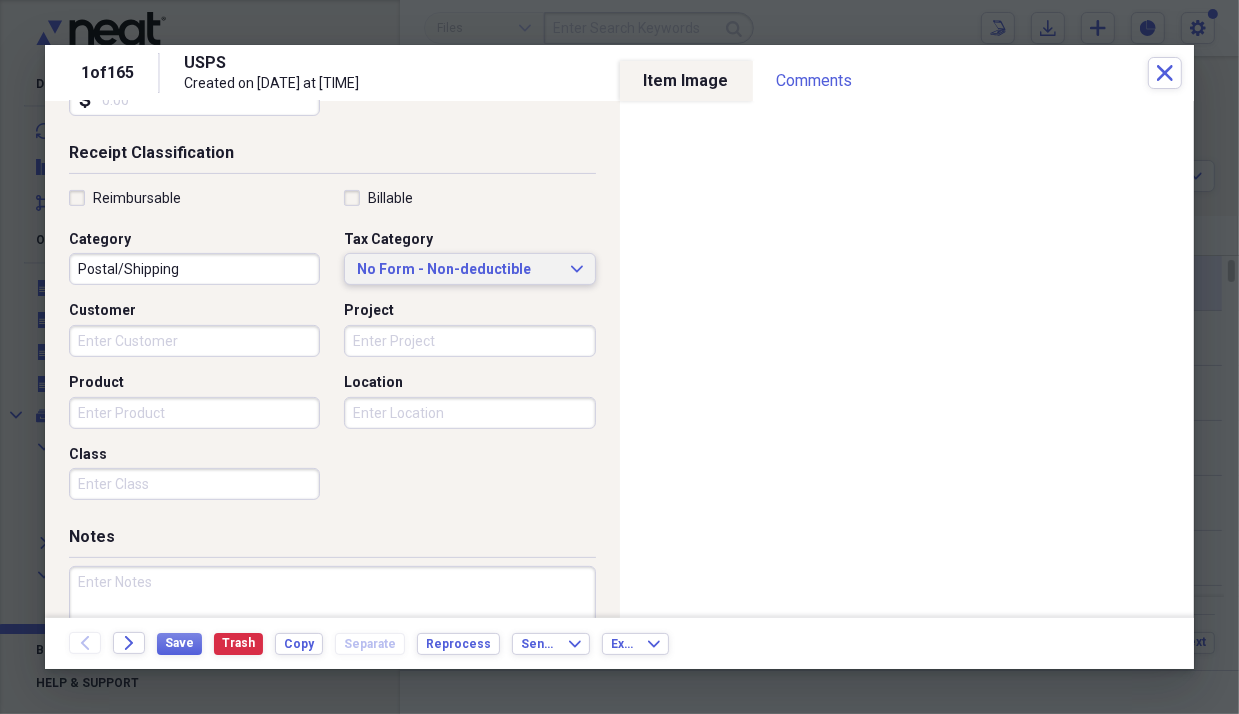 click on "No Form - Non-deductible Expand" at bounding box center [469, 269] 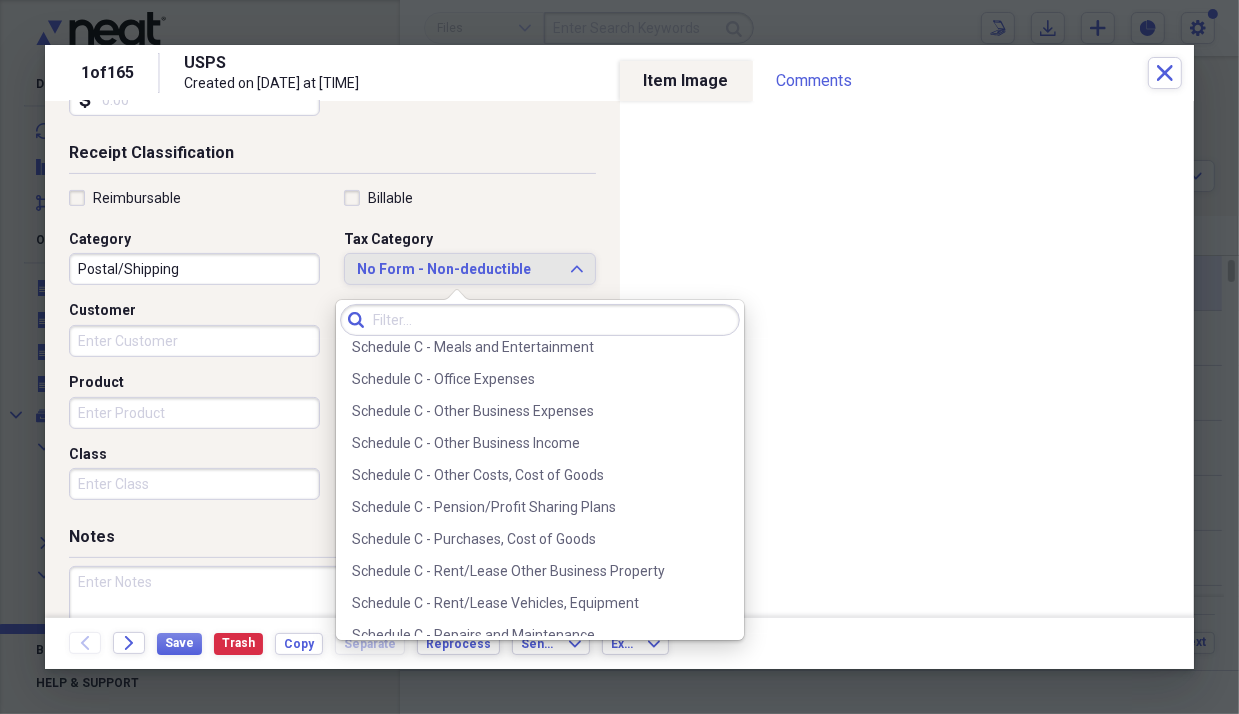 scroll, scrollTop: 4000, scrollLeft: 0, axis: vertical 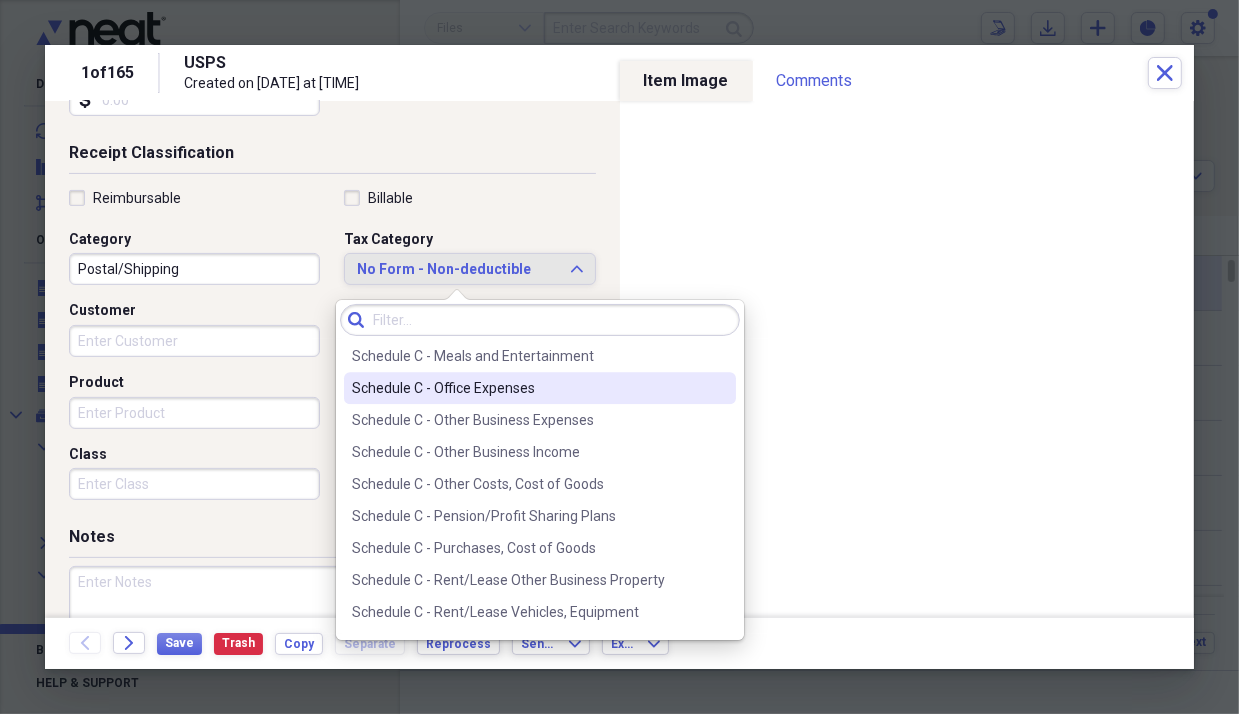 click on "Schedule C - Office Expenses" at bounding box center (528, 388) 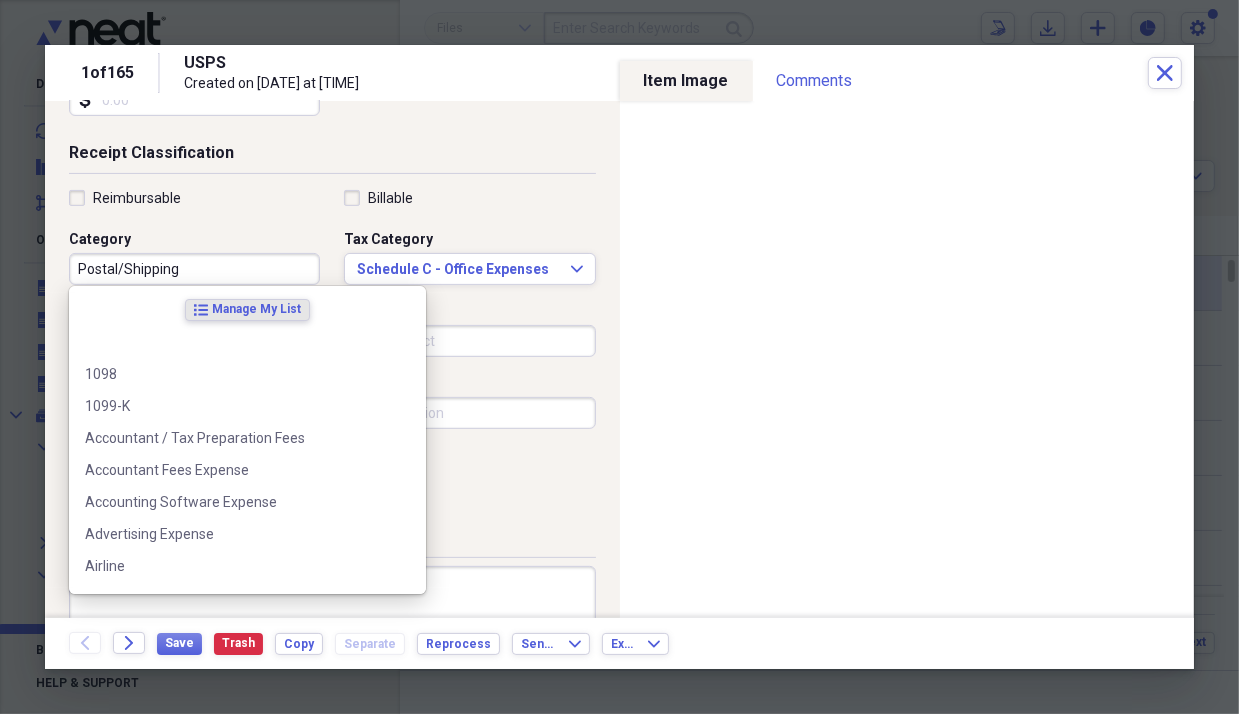 click on "Postal/Shipping" at bounding box center (194, 269) 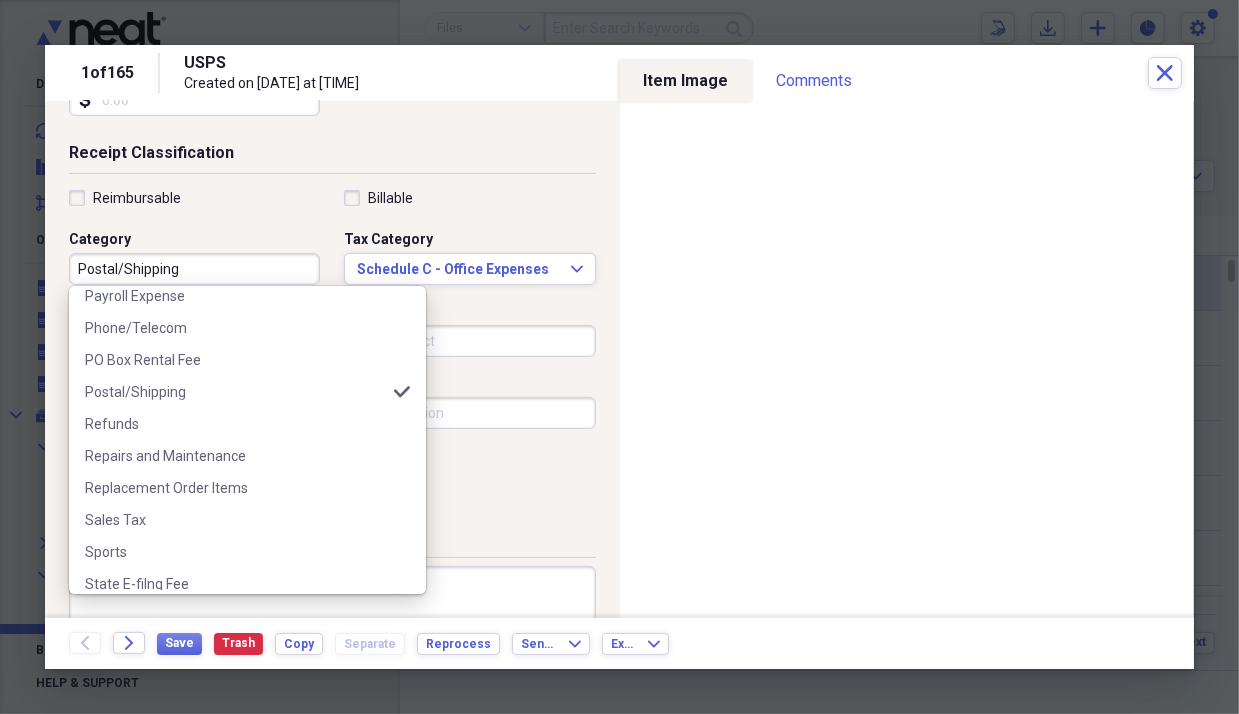 scroll, scrollTop: 1860, scrollLeft: 0, axis: vertical 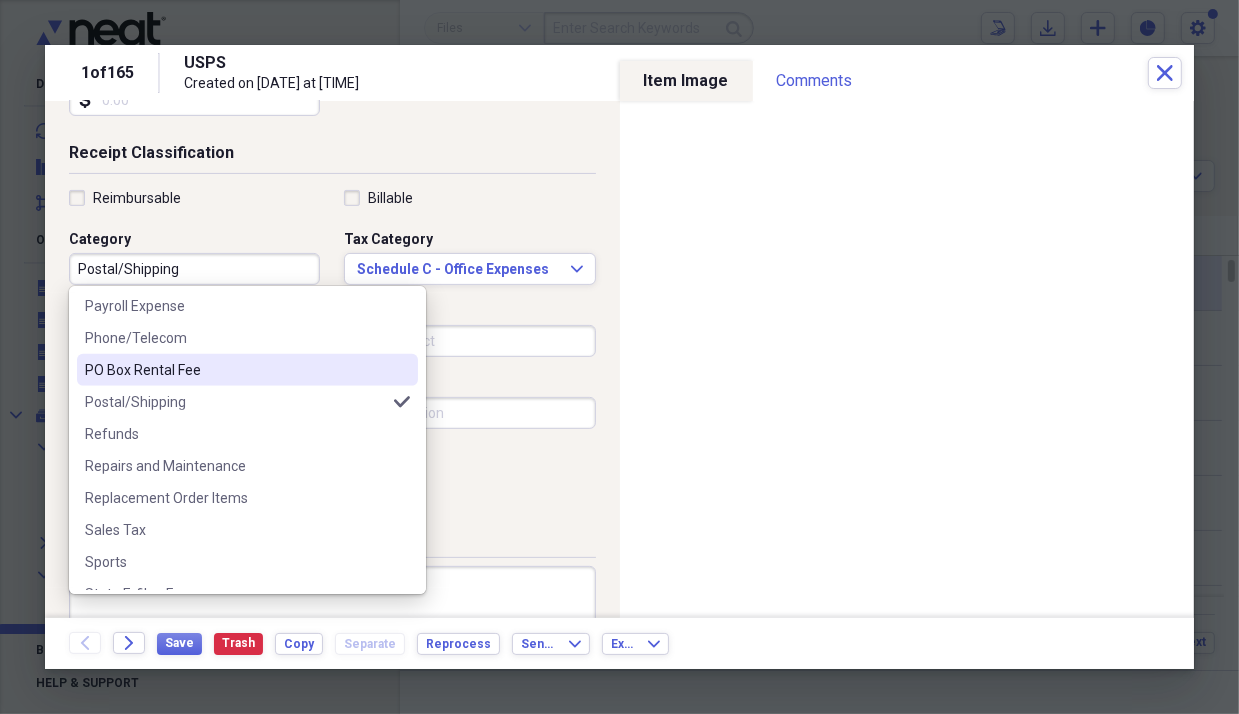click on "PO Box Rental Fee" at bounding box center [235, 370] 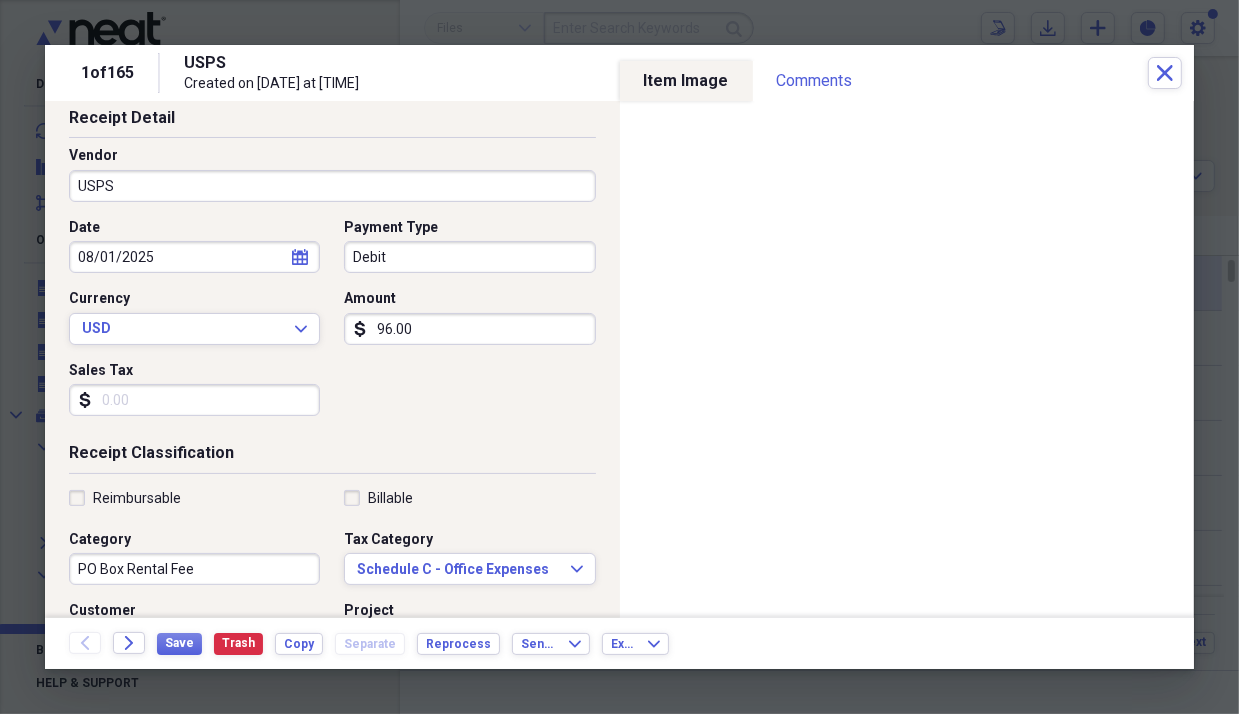 scroll, scrollTop: 0, scrollLeft: 0, axis: both 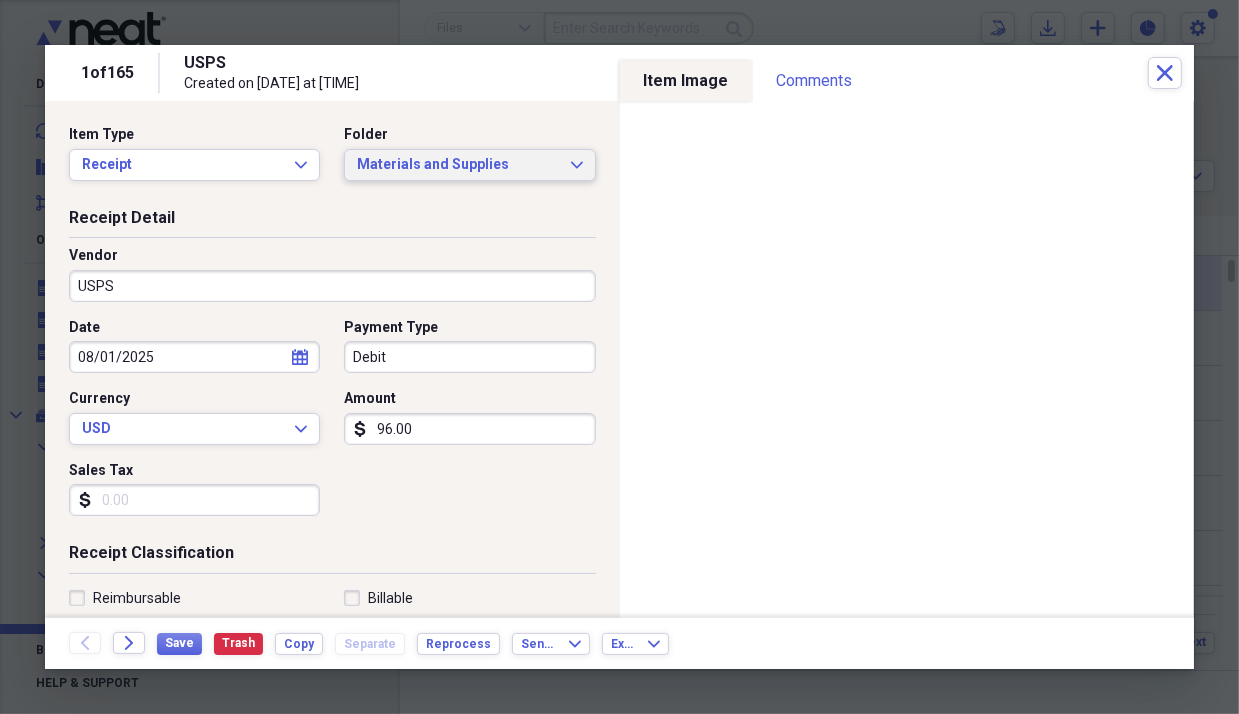click on "Materials and Supplies Expand" at bounding box center (469, 165) 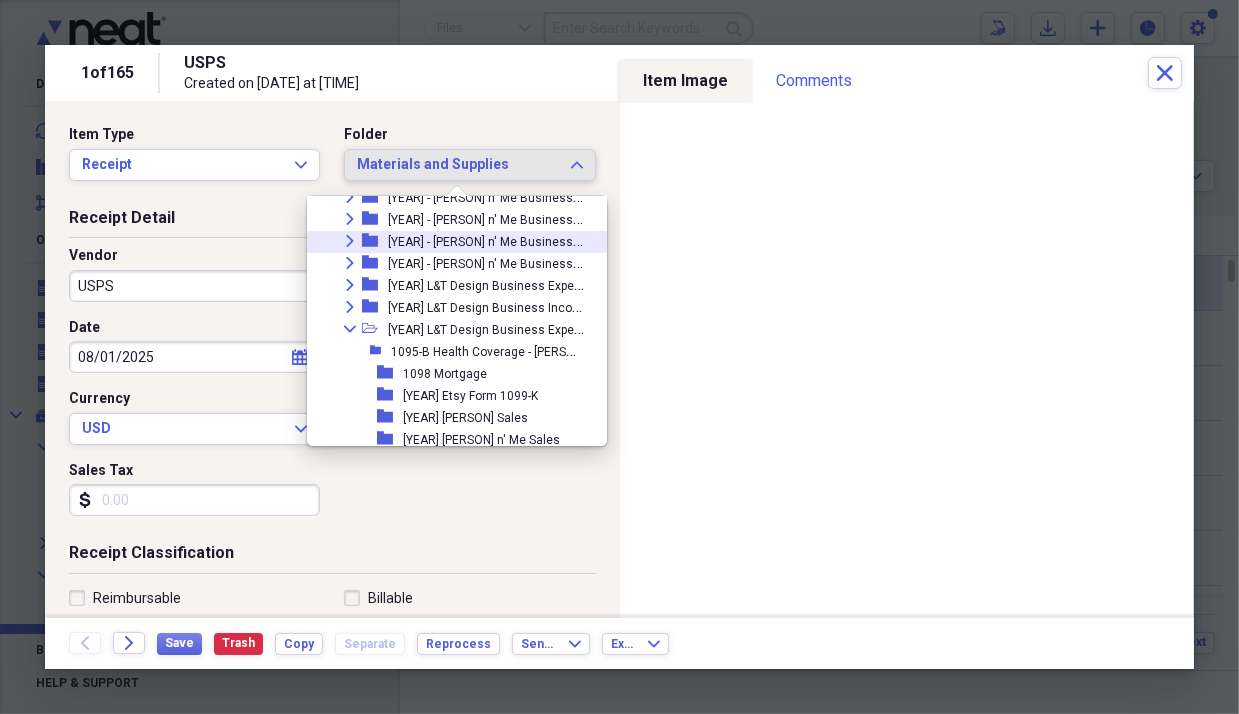 scroll, scrollTop: 77, scrollLeft: 0, axis: vertical 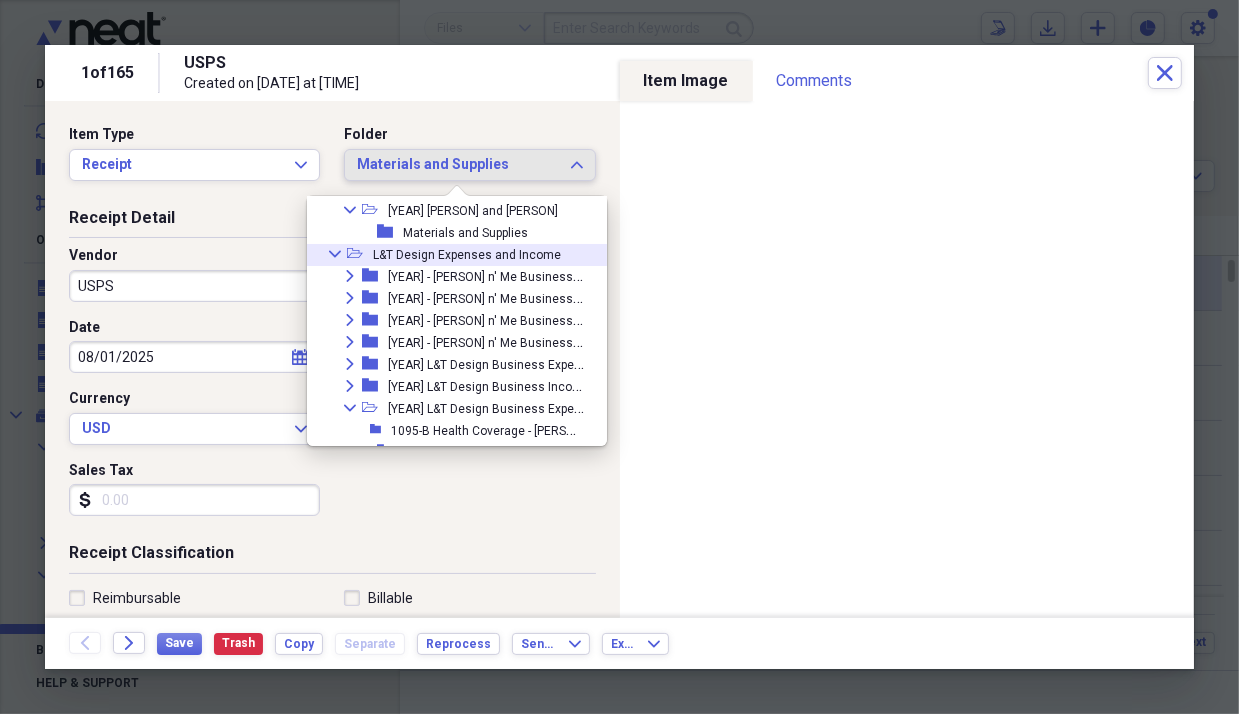 click on "Collapse" 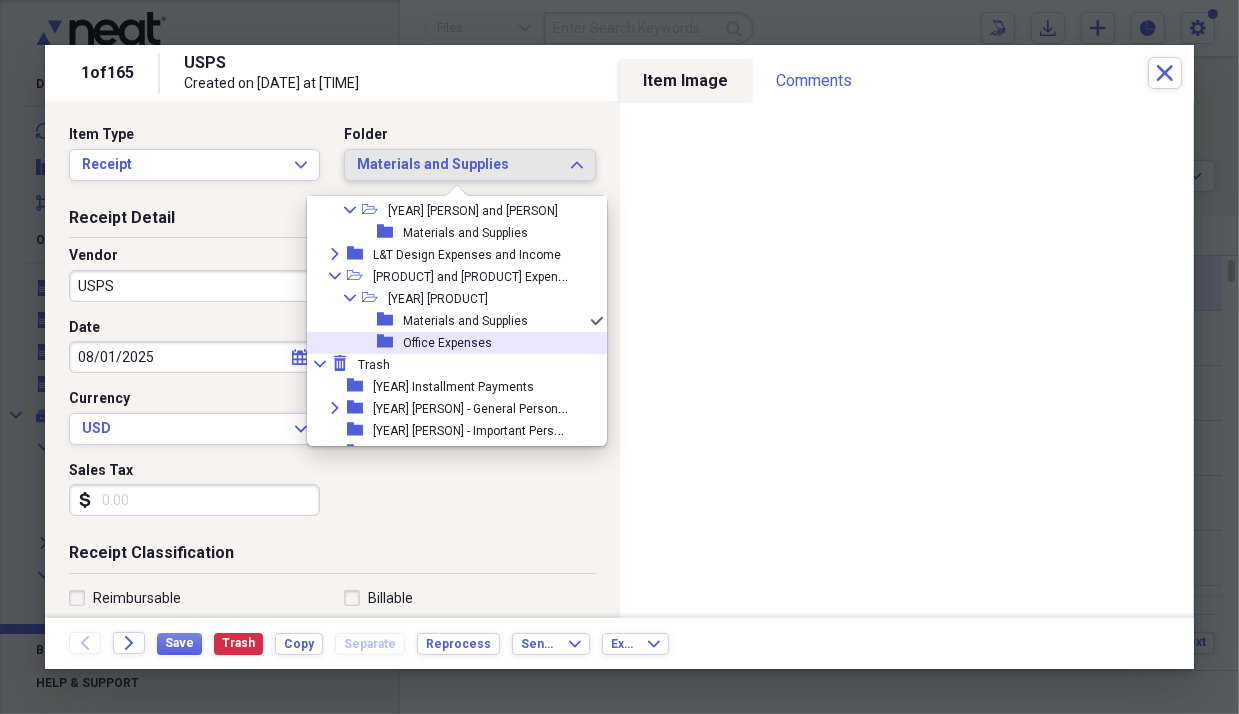 click on "Office Expenses" at bounding box center [447, 343] 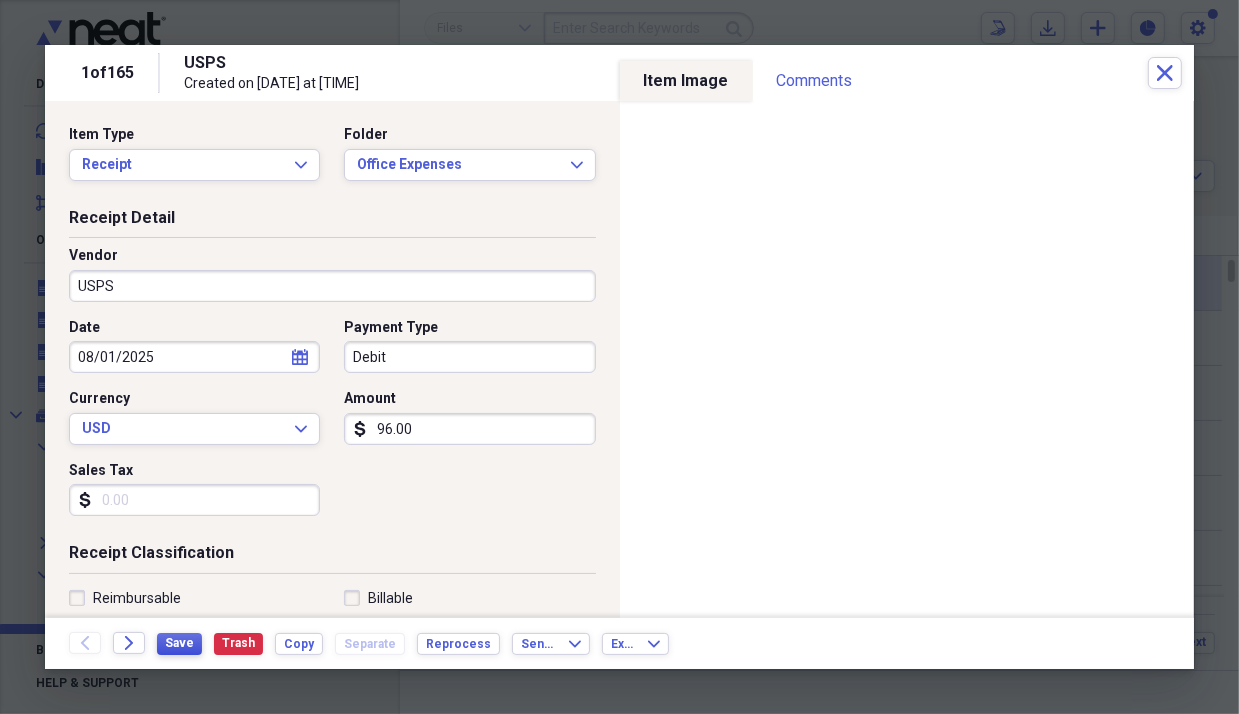 click on "Save" at bounding box center (179, 644) 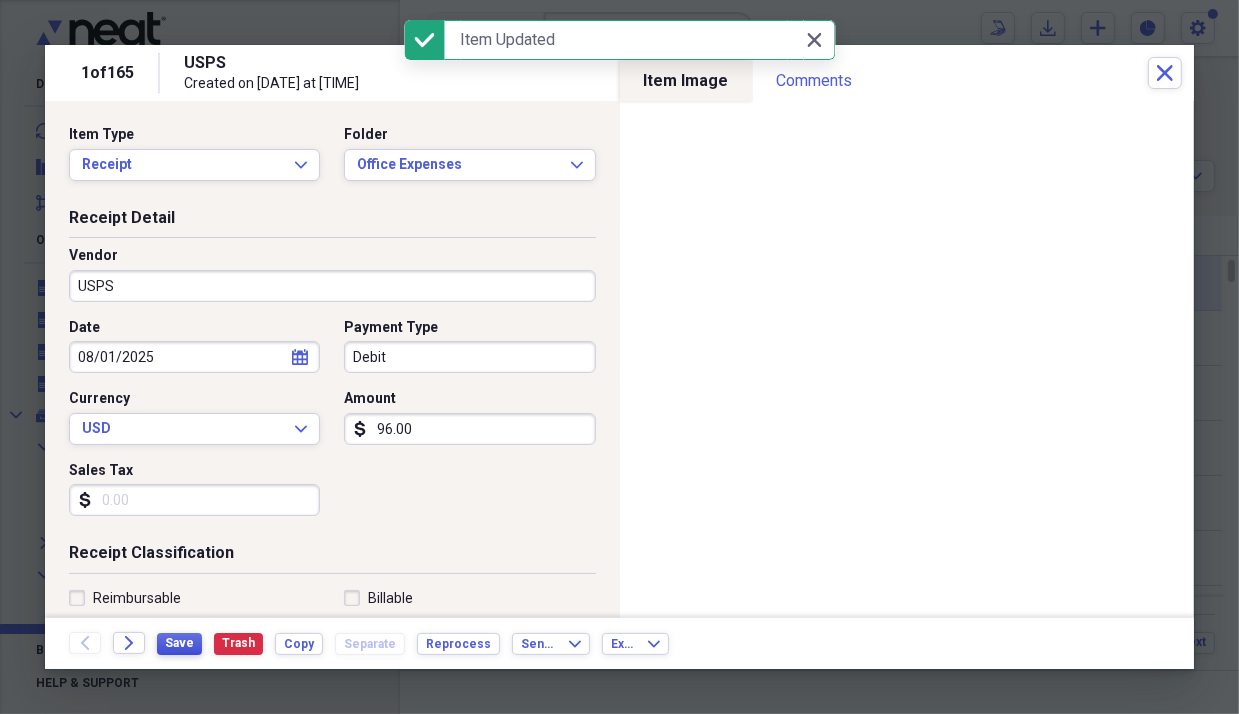 click on "Save" at bounding box center (179, 643) 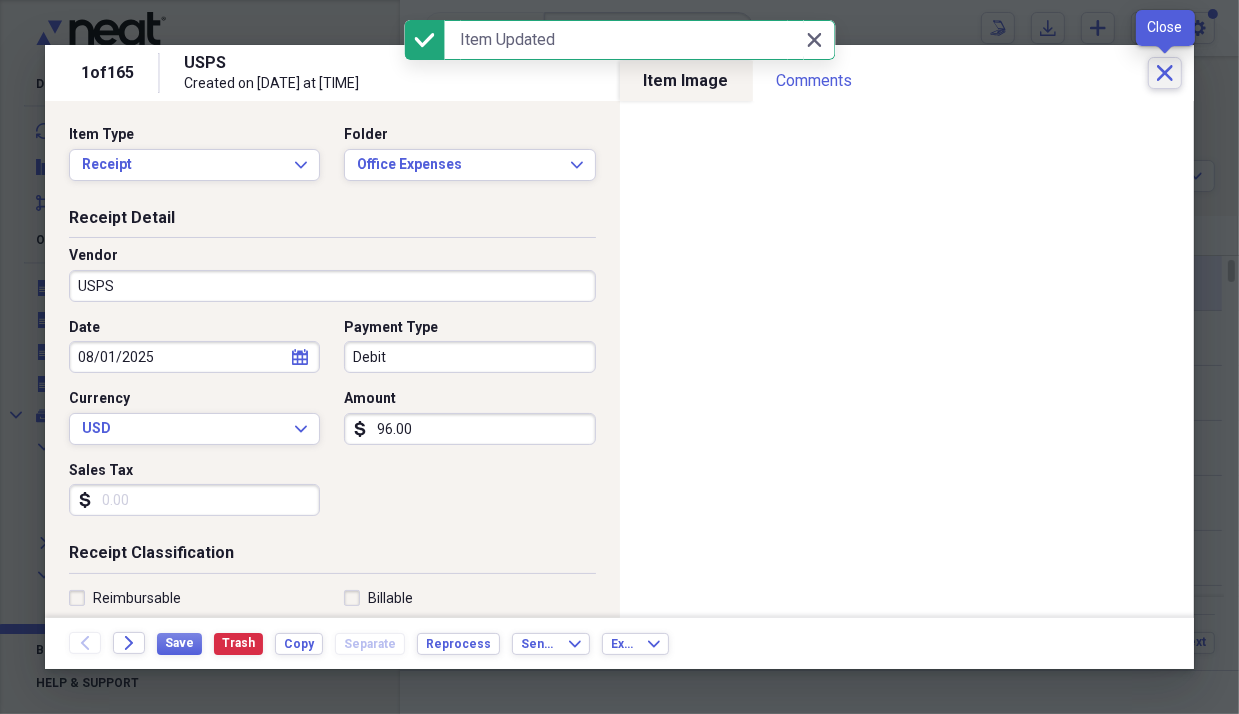 click 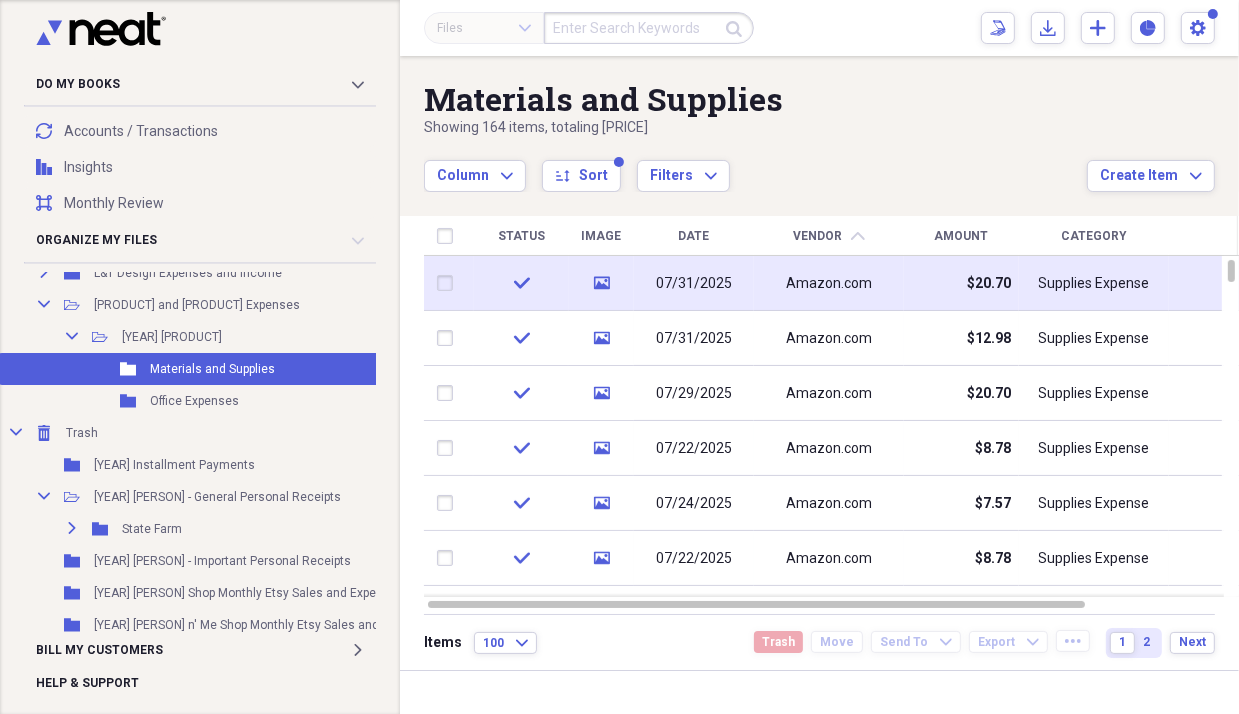 scroll, scrollTop: 300, scrollLeft: 0, axis: vertical 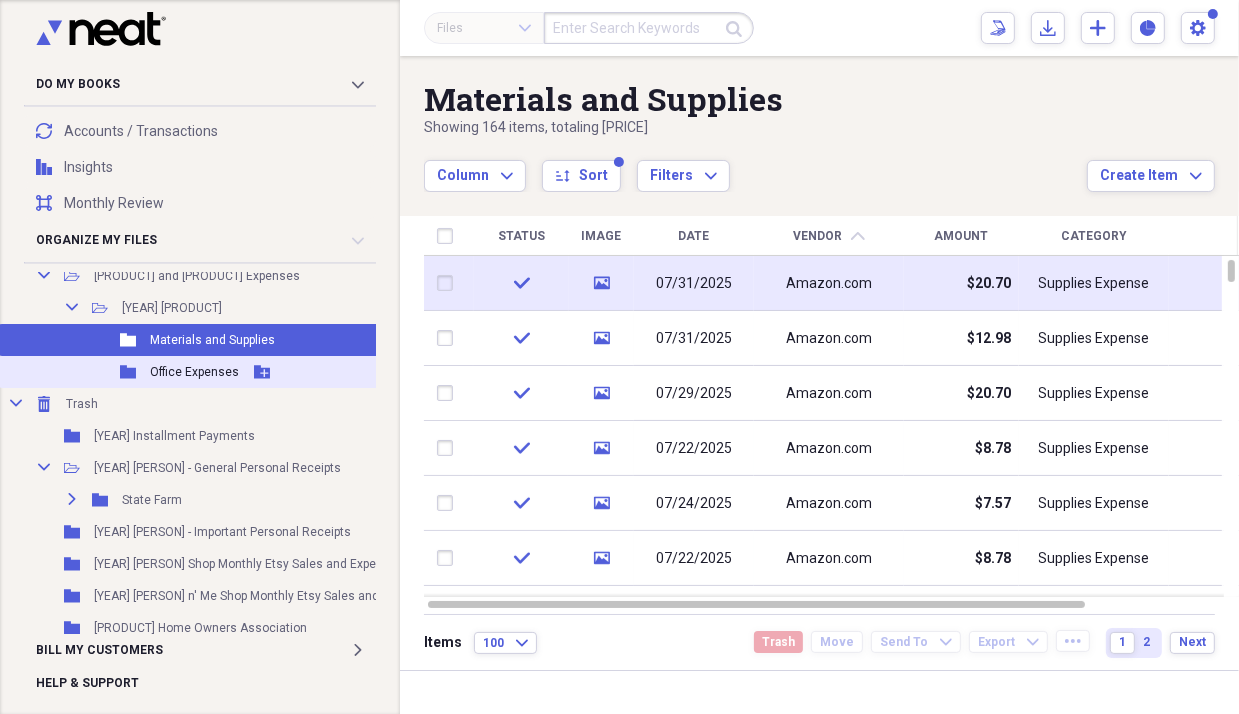 click on "Office Expenses" at bounding box center (194, 372) 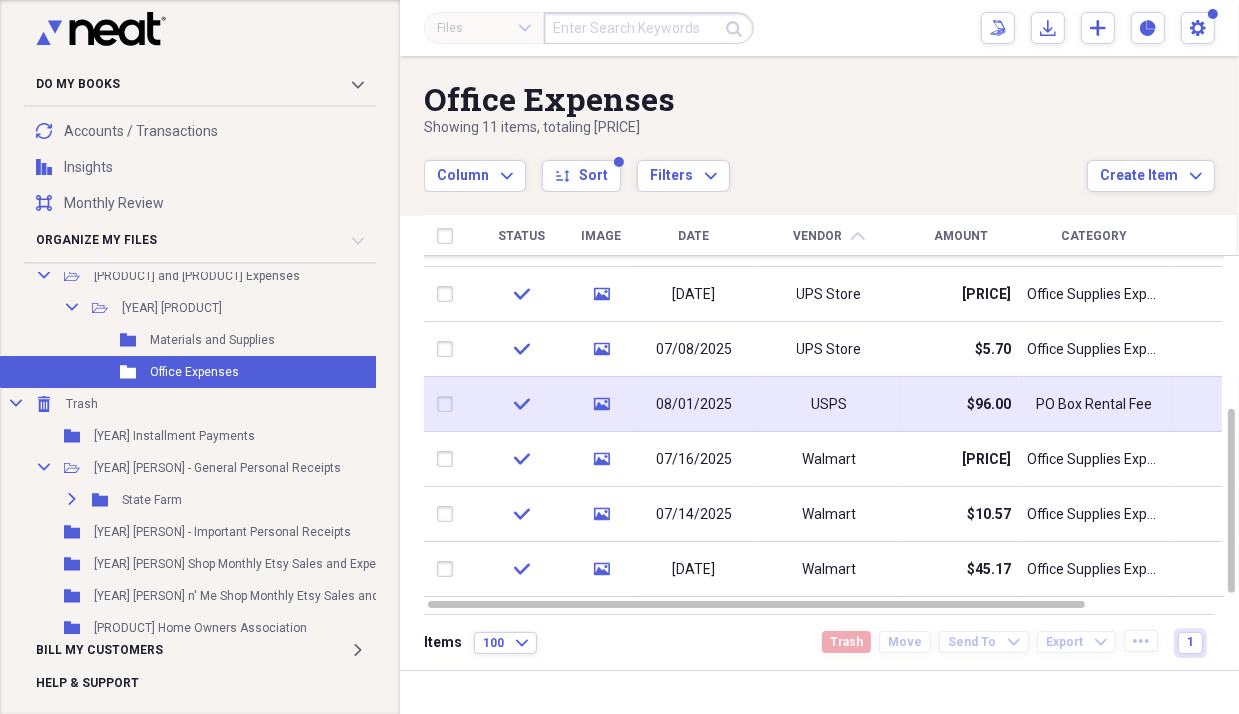 click on "08/01/2025" at bounding box center (694, 405) 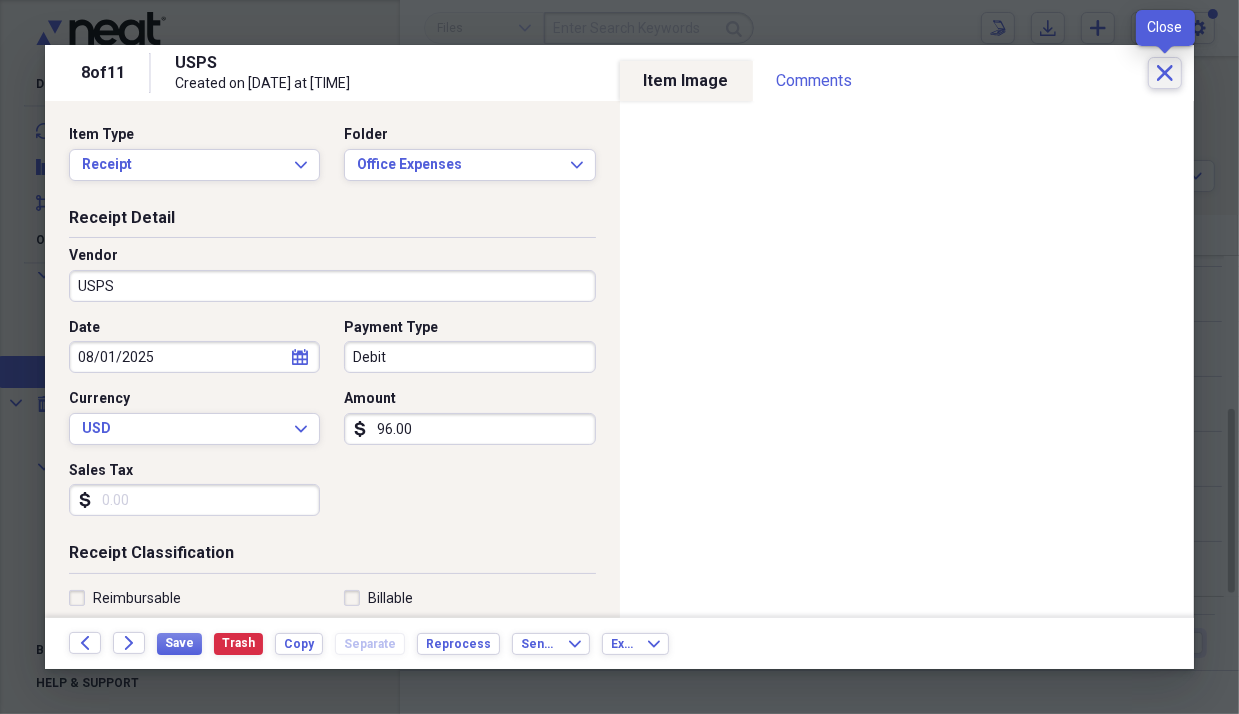 click on "Close" 